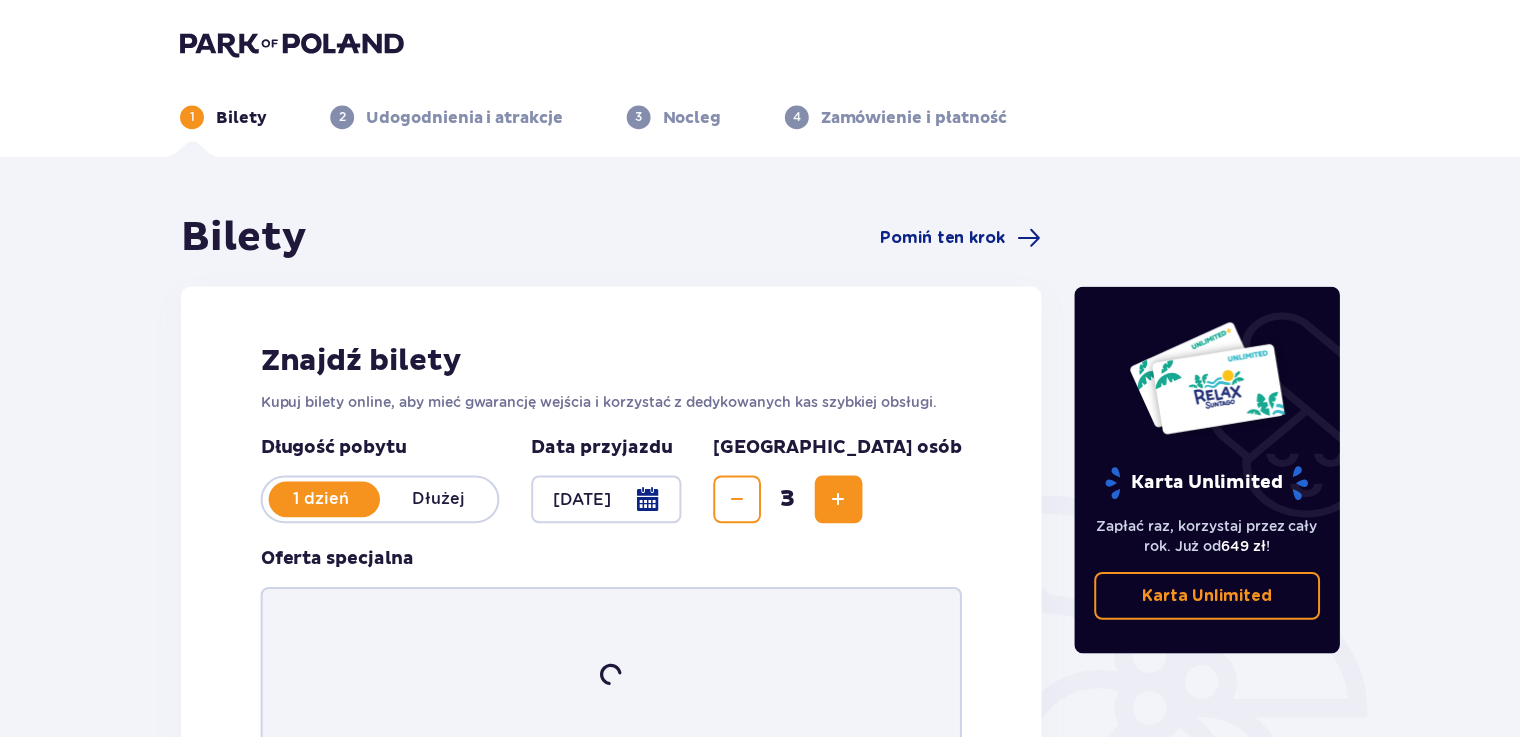 scroll, scrollTop: 0, scrollLeft: 0, axis: both 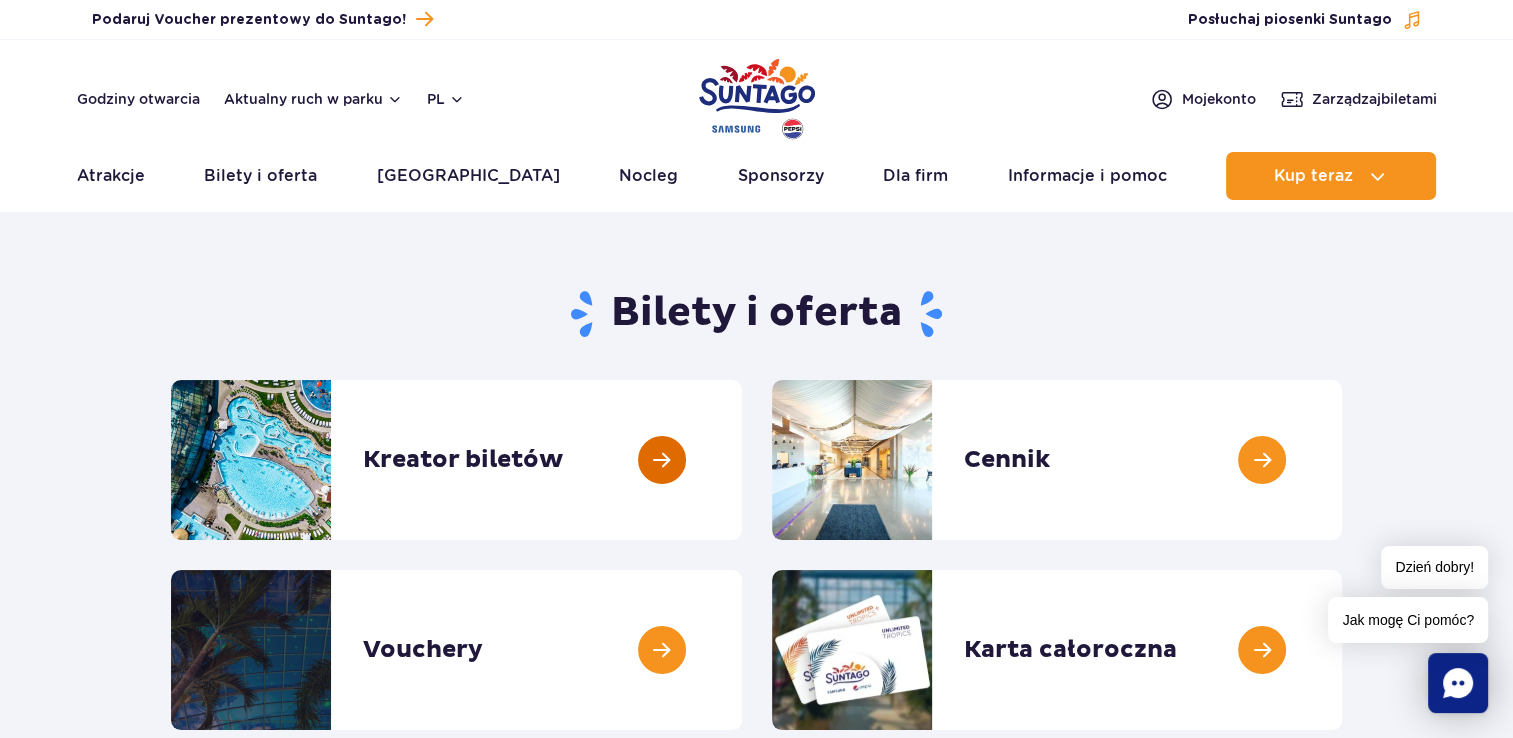 click at bounding box center [742, 460] 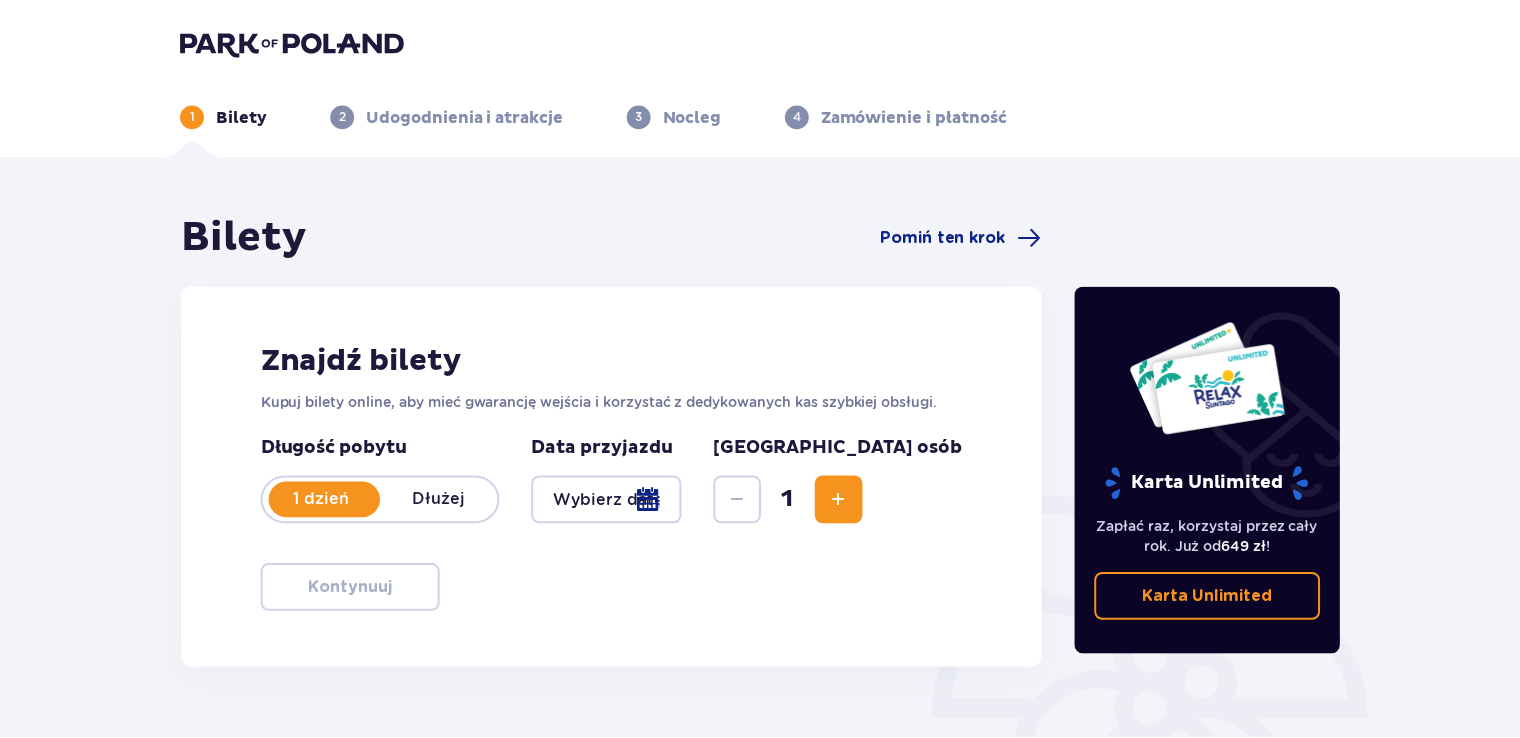 scroll, scrollTop: 0, scrollLeft: 0, axis: both 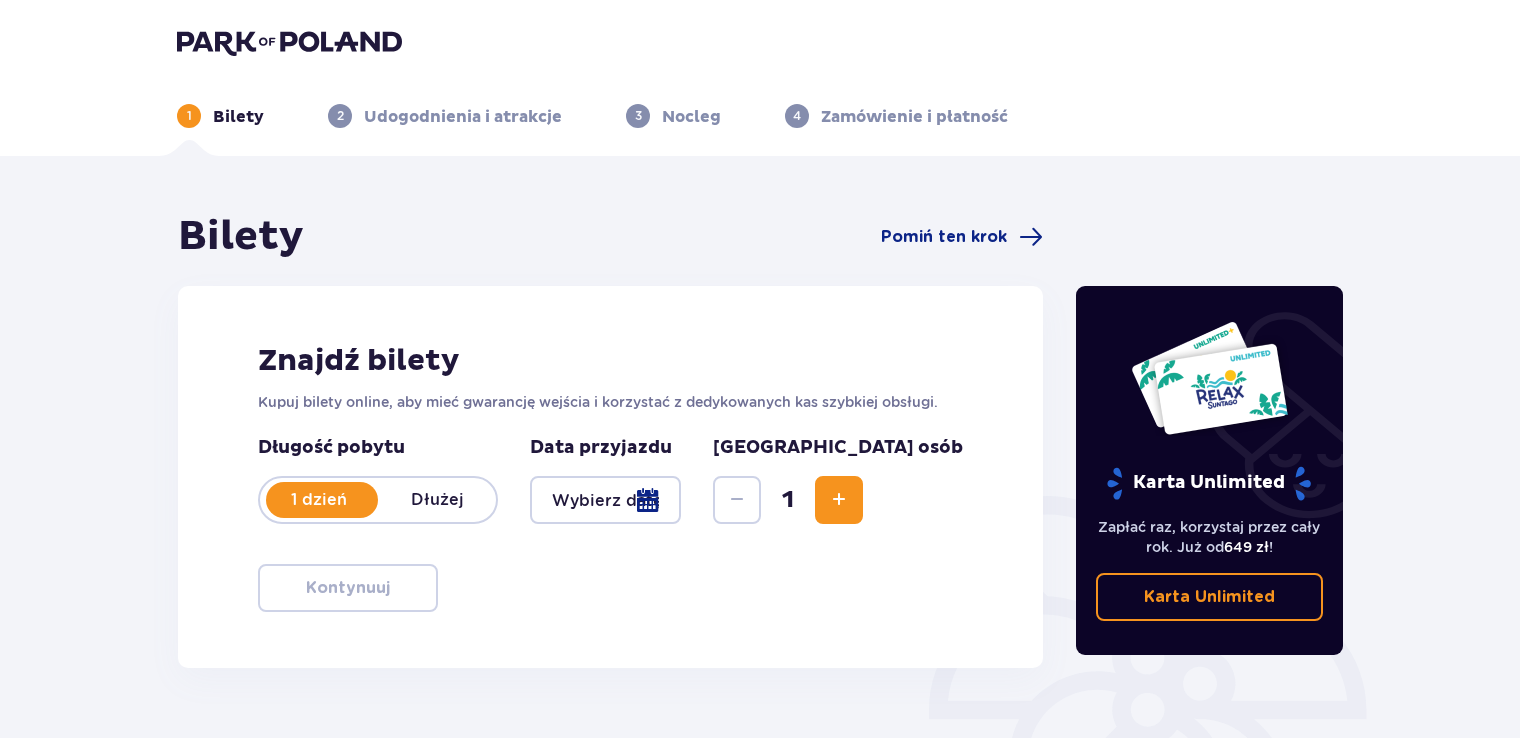 drag, startPoint x: 927, startPoint y: 514, endPoint x: 915, endPoint y: 513, distance: 12.0415945 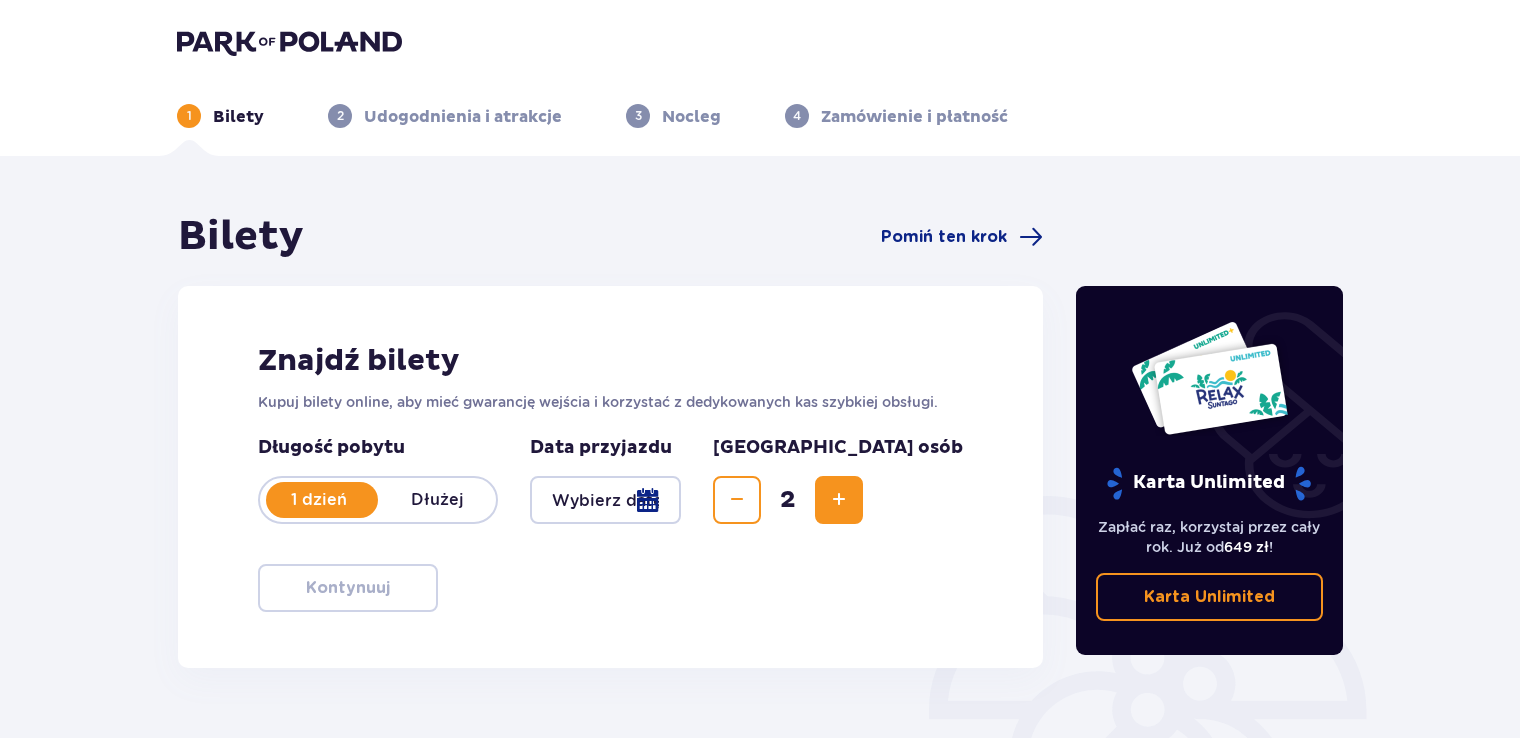 click at bounding box center (839, 500) 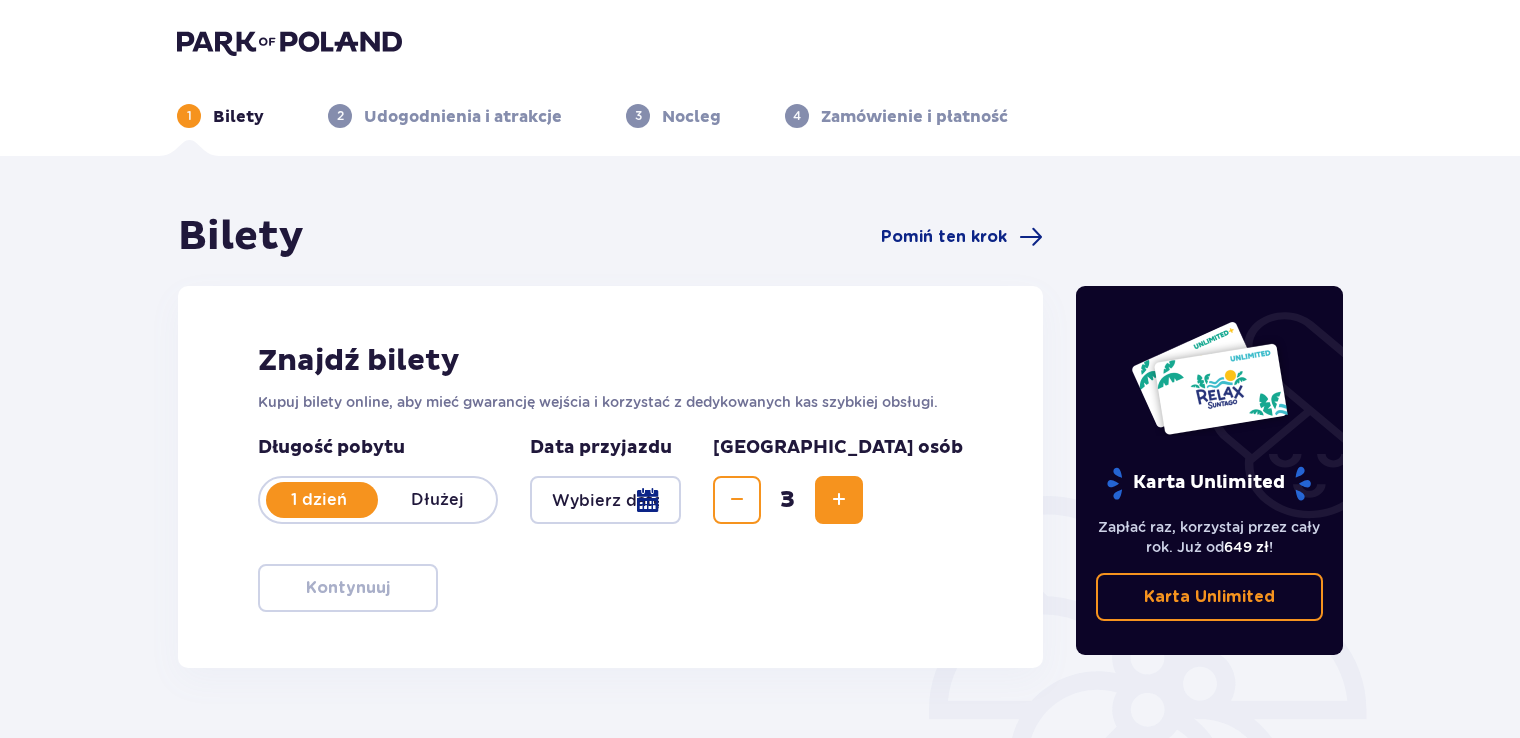 click at bounding box center [605, 500] 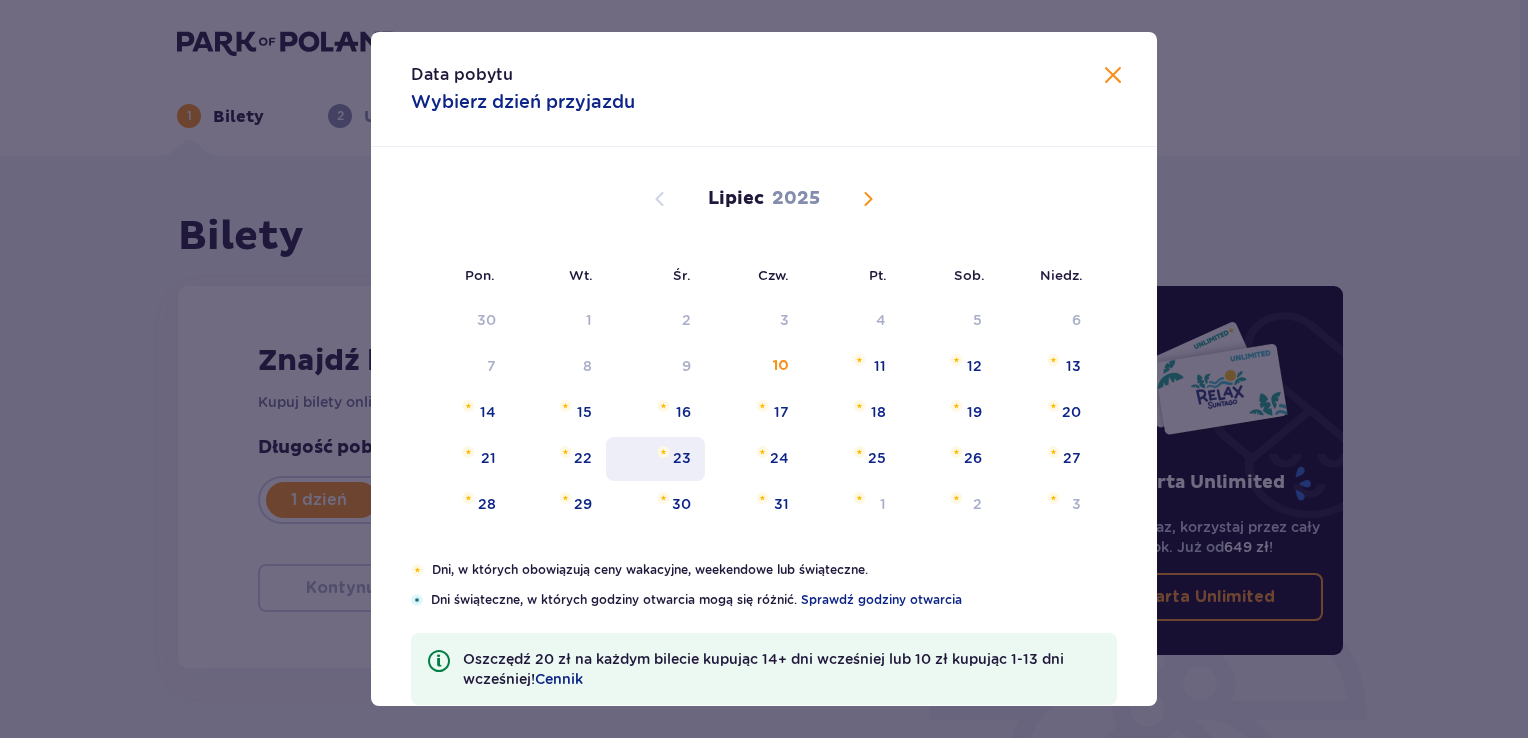 click on "23" at bounding box center (655, 459) 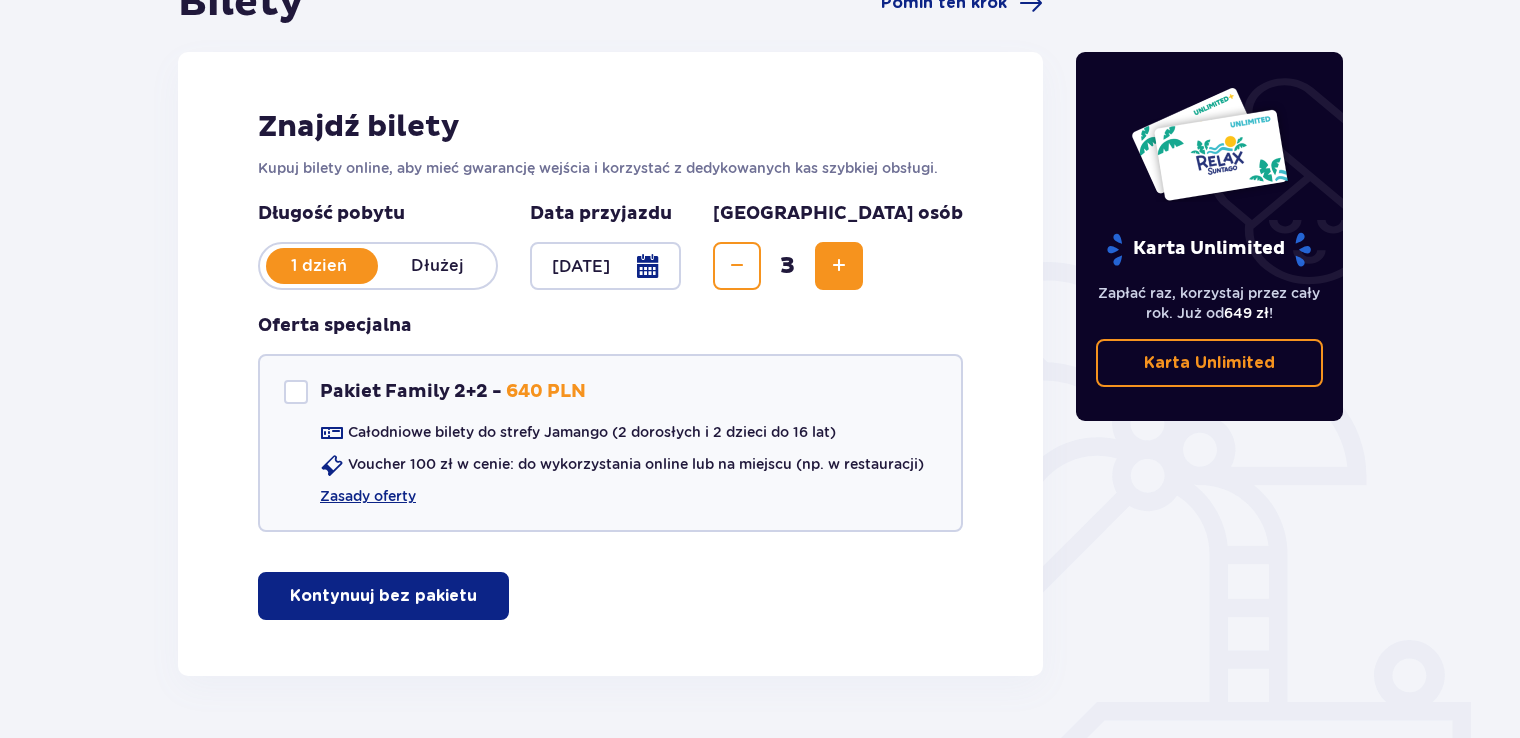 scroll, scrollTop: 291, scrollLeft: 0, axis: vertical 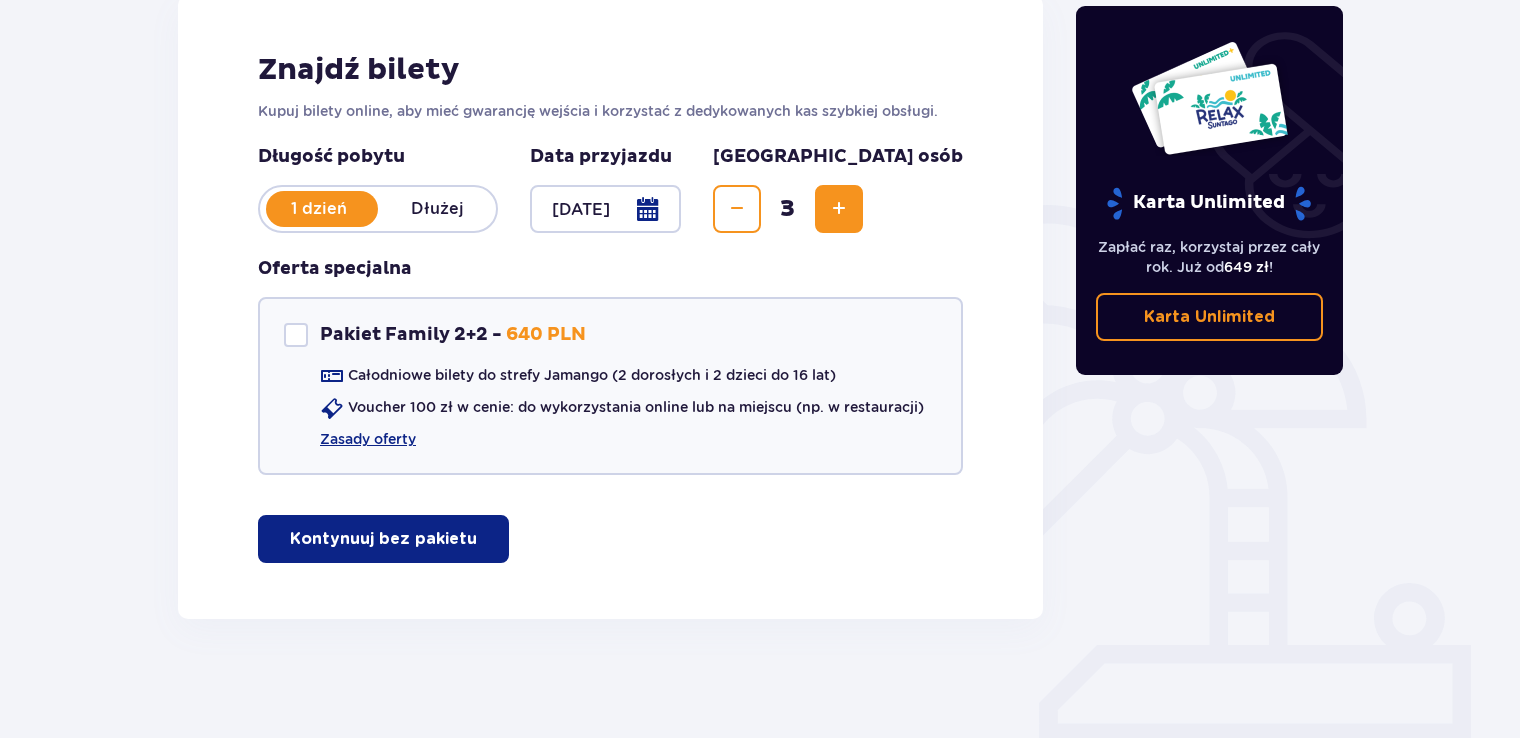 click at bounding box center (481, 539) 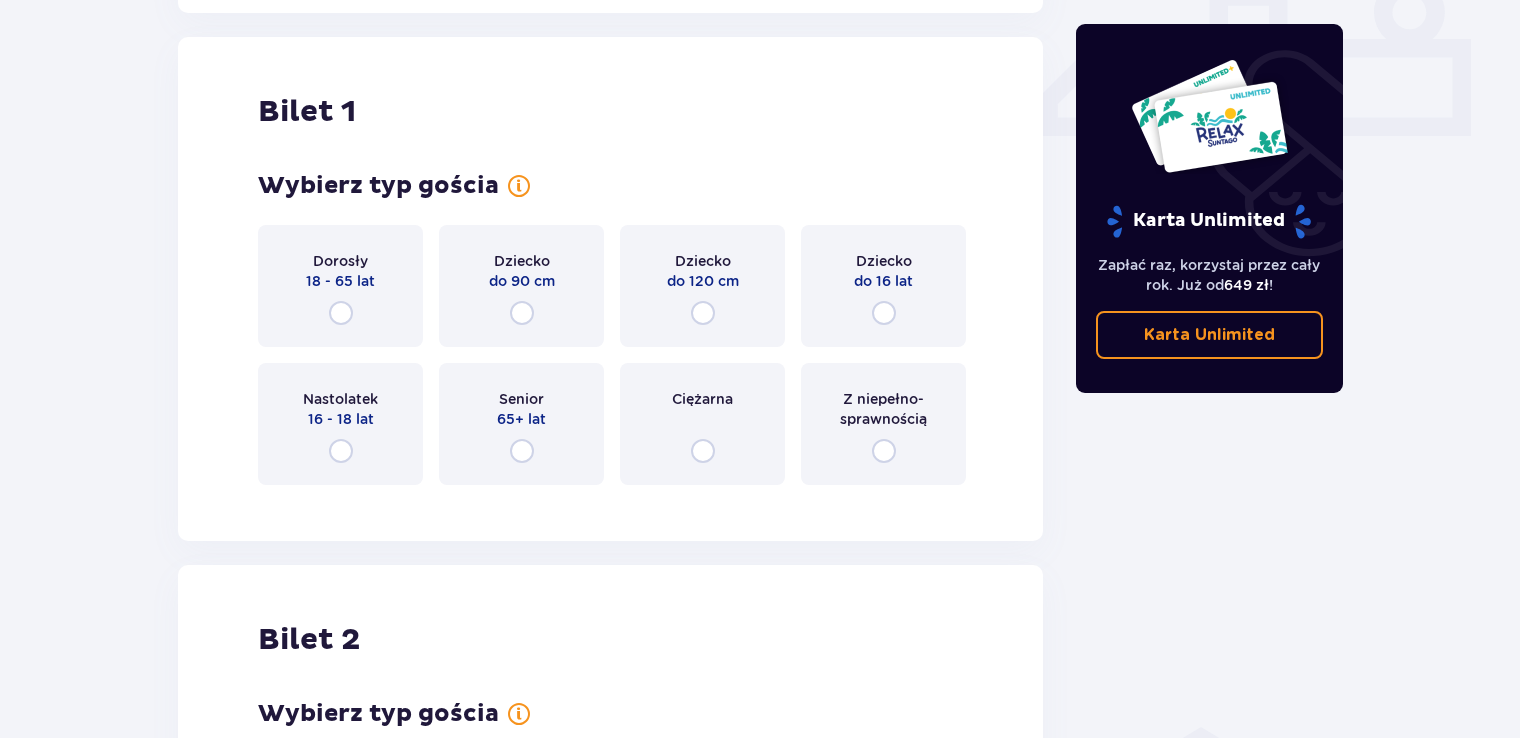 scroll, scrollTop: 909, scrollLeft: 0, axis: vertical 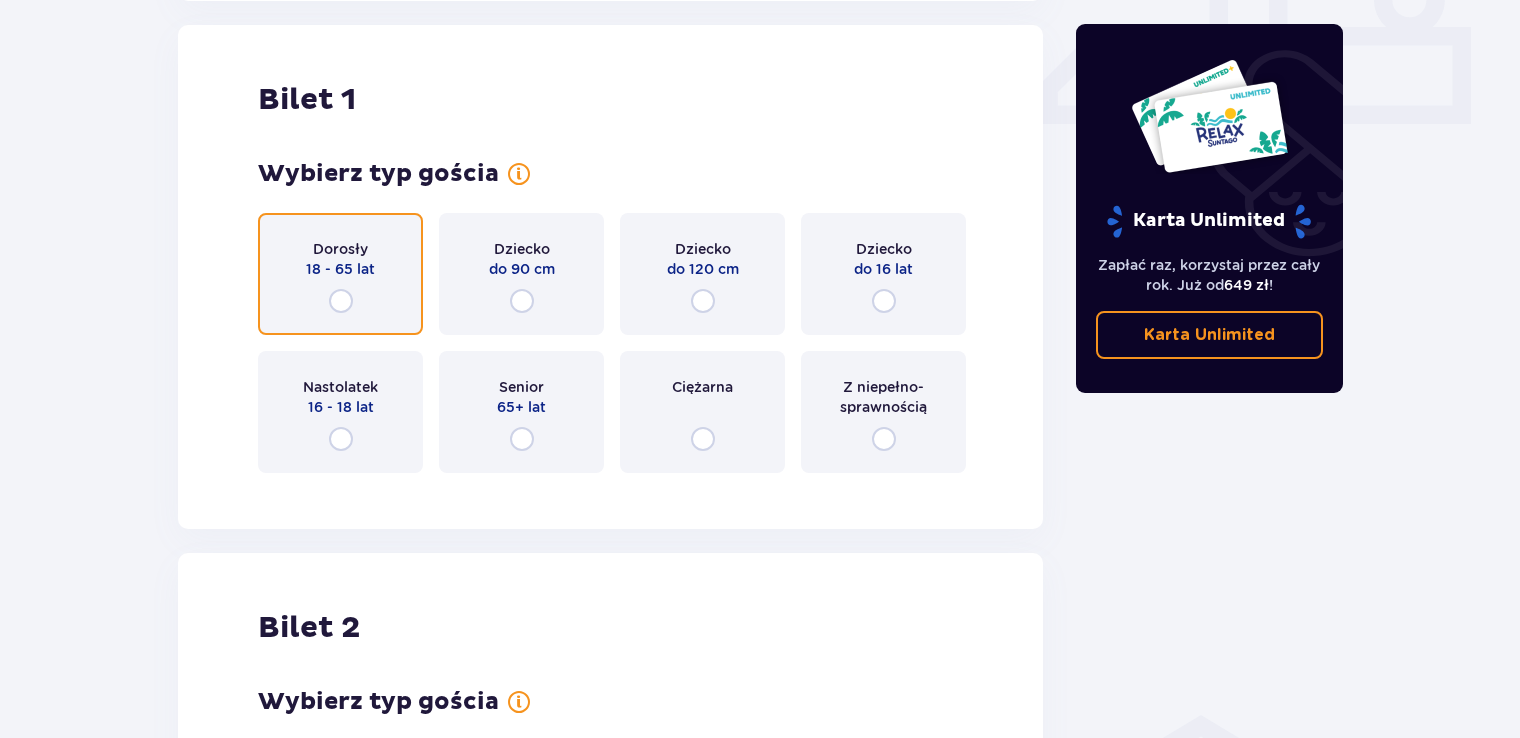 click at bounding box center (341, 301) 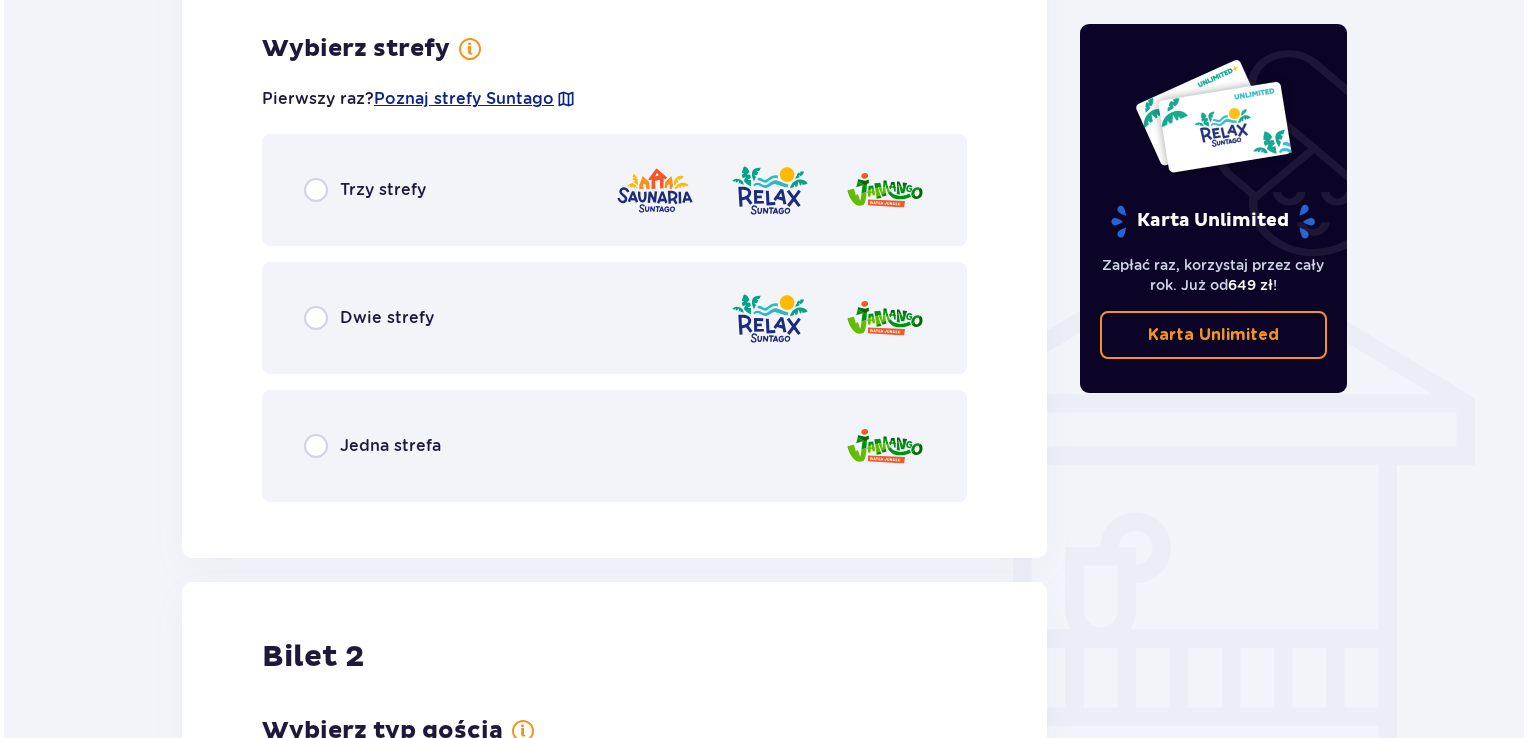 scroll, scrollTop: 1397, scrollLeft: 0, axis: vertical 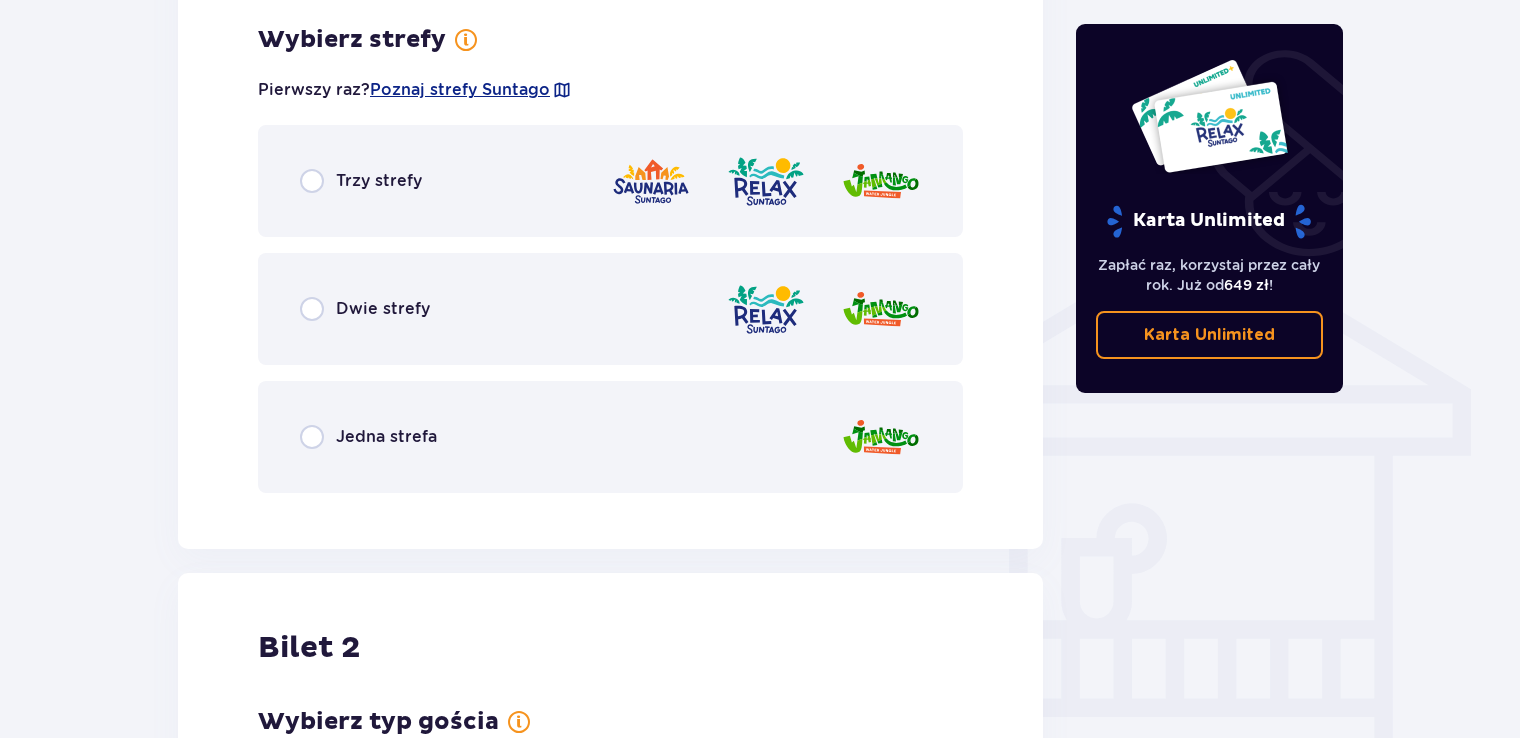 click at bounding box center (562, 90) 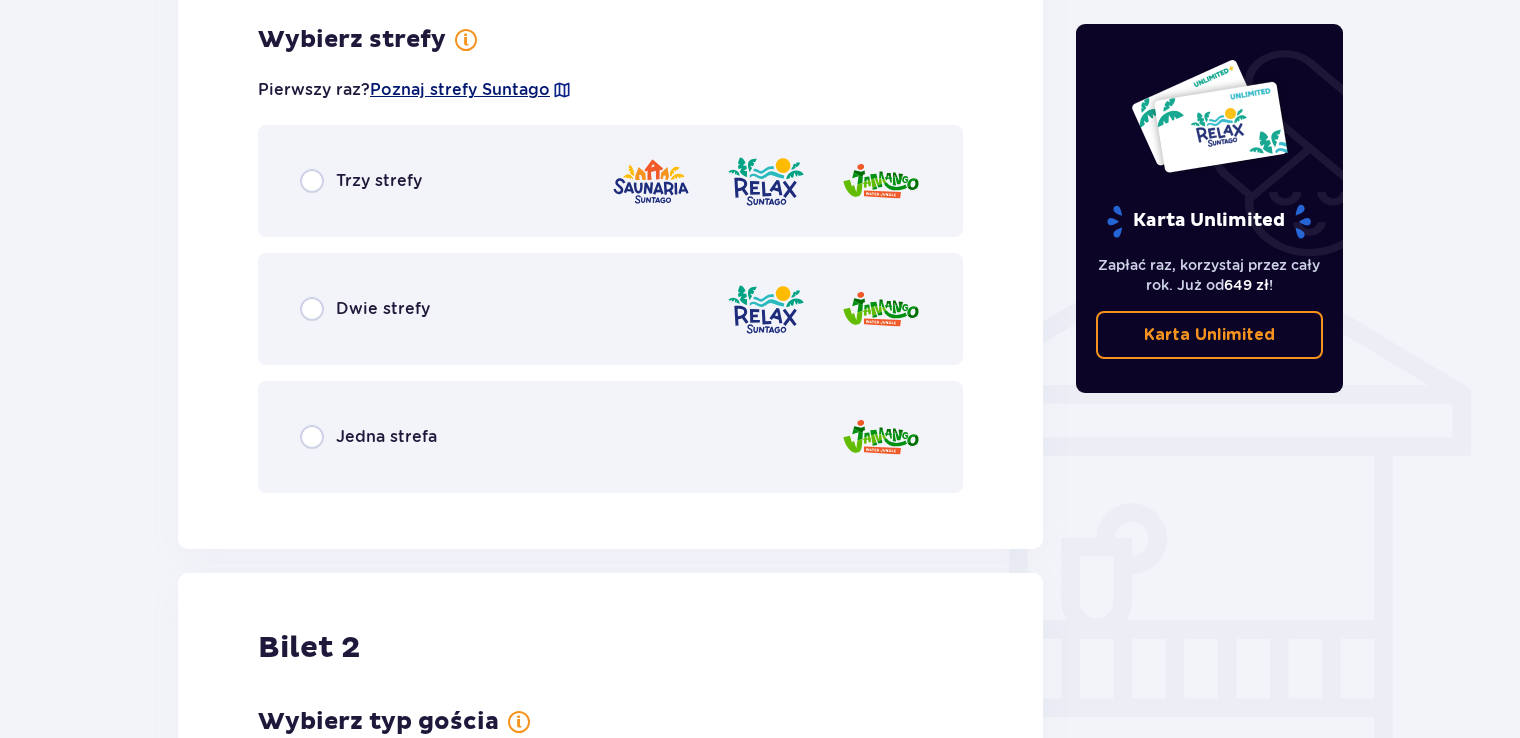 drag, startPoint x: 502, startPoint y: 82, endPoint x: 451, endPoint y: 82, distance: 51 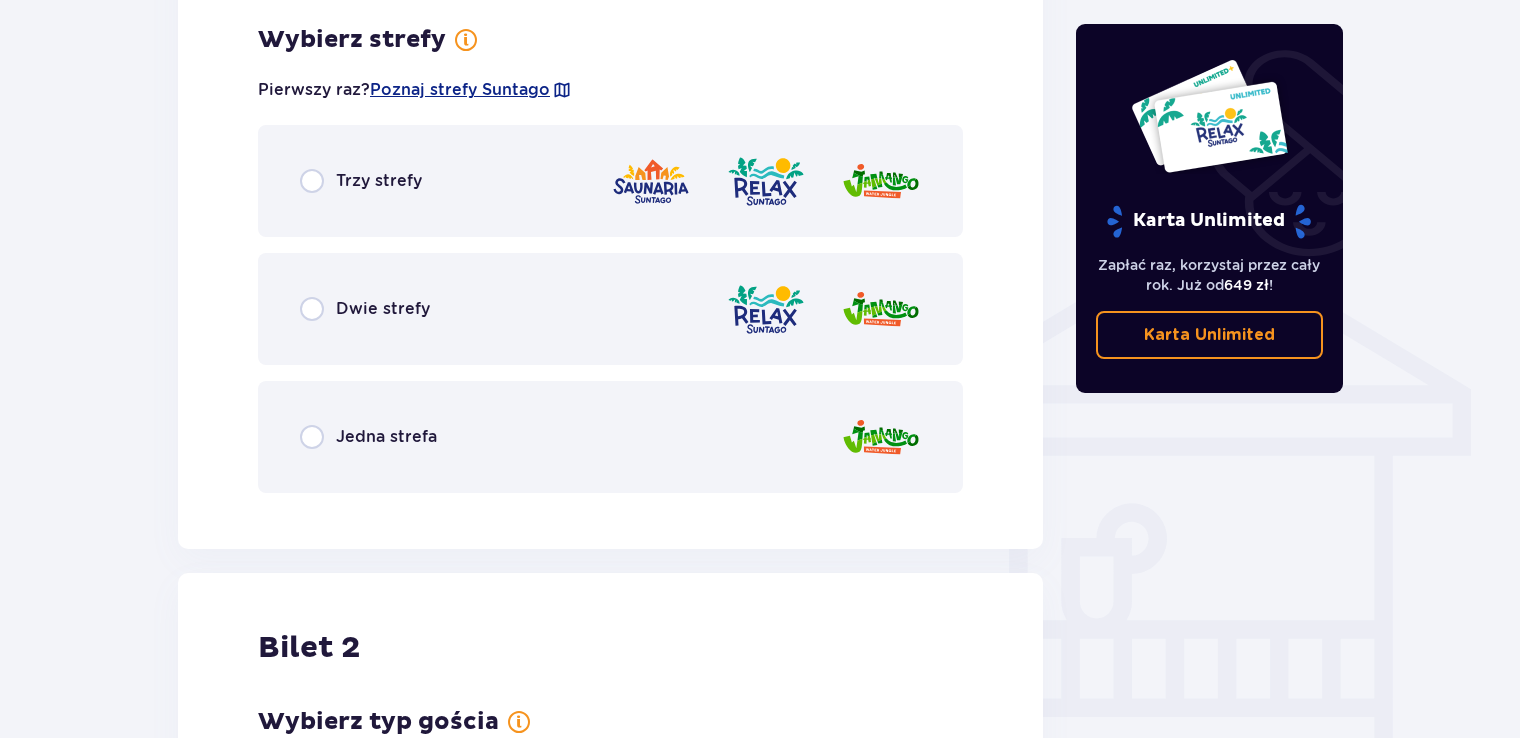 drag, startPoint x: 451, startPoint y: 82, endPoint x: 240, endPoint y: 357, distance: 346.62082 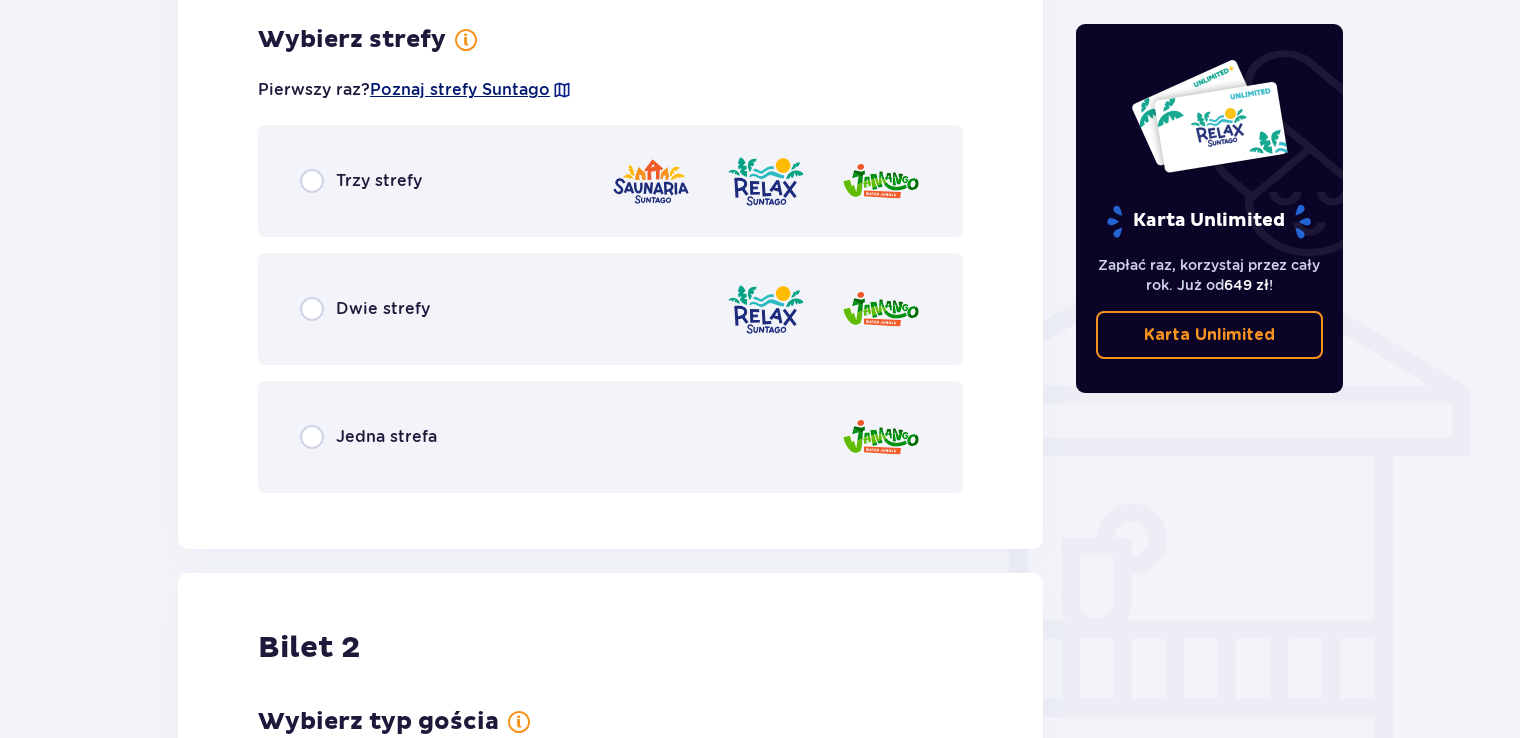 click on "Poznaj strefy Suntago" at bounding box center (460, 90) 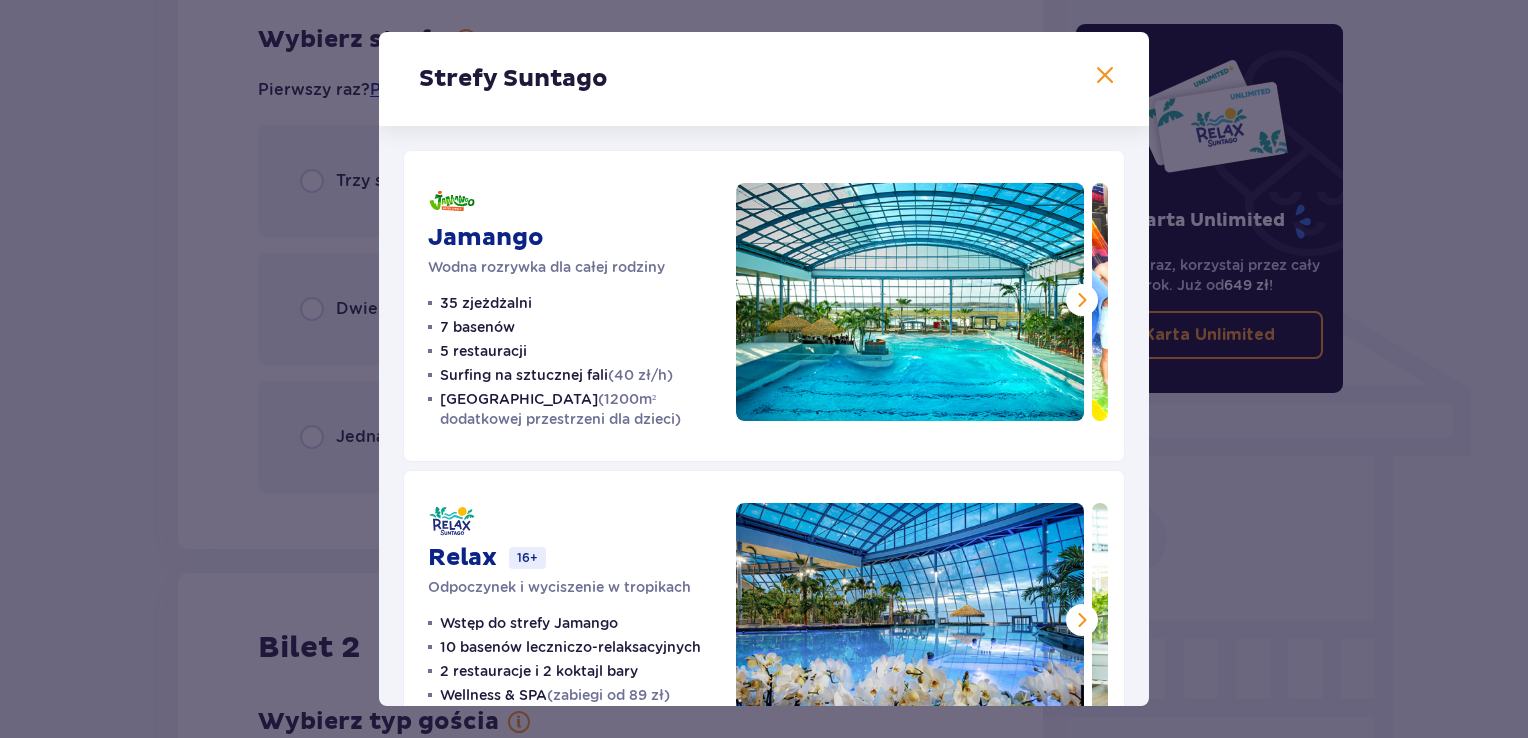 click on "Strefy Suntago Jamango Wodna rozrywka dla całej rodziny 35 zjeżdżalni 7 basenów 5 restauracji Surfing na sztucznej fali  (40 zł/h) Crocodile Island  (1200m² dodatkowej przestrzeni dla dzieci) Relax 16+ Odpoczynek i wyciszenie w tropikach Wstęp do strefy Jamango 10 basenów leczniczo-relaksacyjnych 2 restauracje i 2 koktajl bary Wellness & SPA  (zabiegi od 89 zł) Strefa VIP z łożami Cabana  (99 zł/2 os.) Saunaria 16+ Relaks w saunach z całego świata Wstęp do stref Jamango i Relax 5 saun mokrych 10 saun suchych 2 jacuzzi Pokazy saunamistrzów" at bounding box center [764, 369] 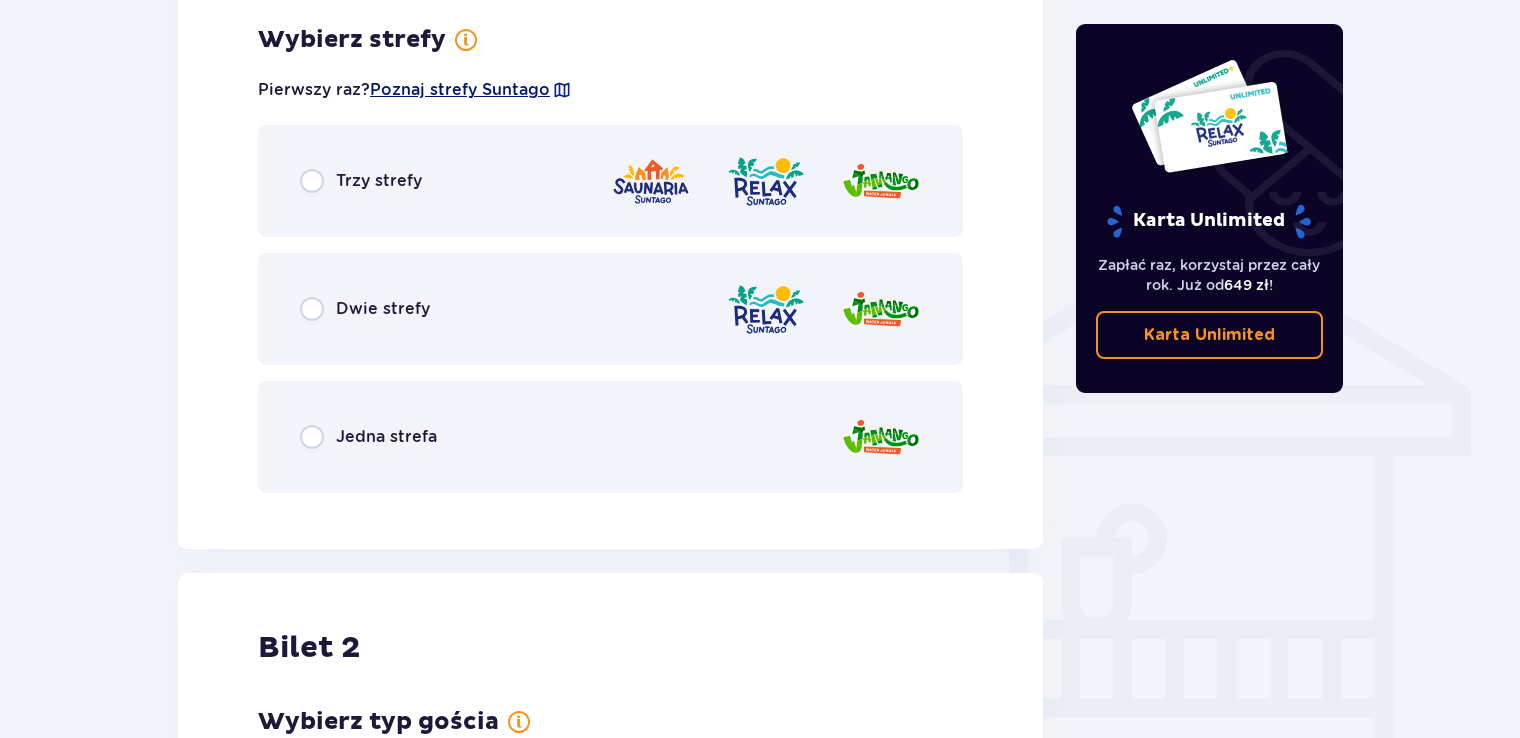 drag, startPoint x: 436, startPoint y: 79, endPoint x: 404, endPoint y: 94, distance: 35.341194 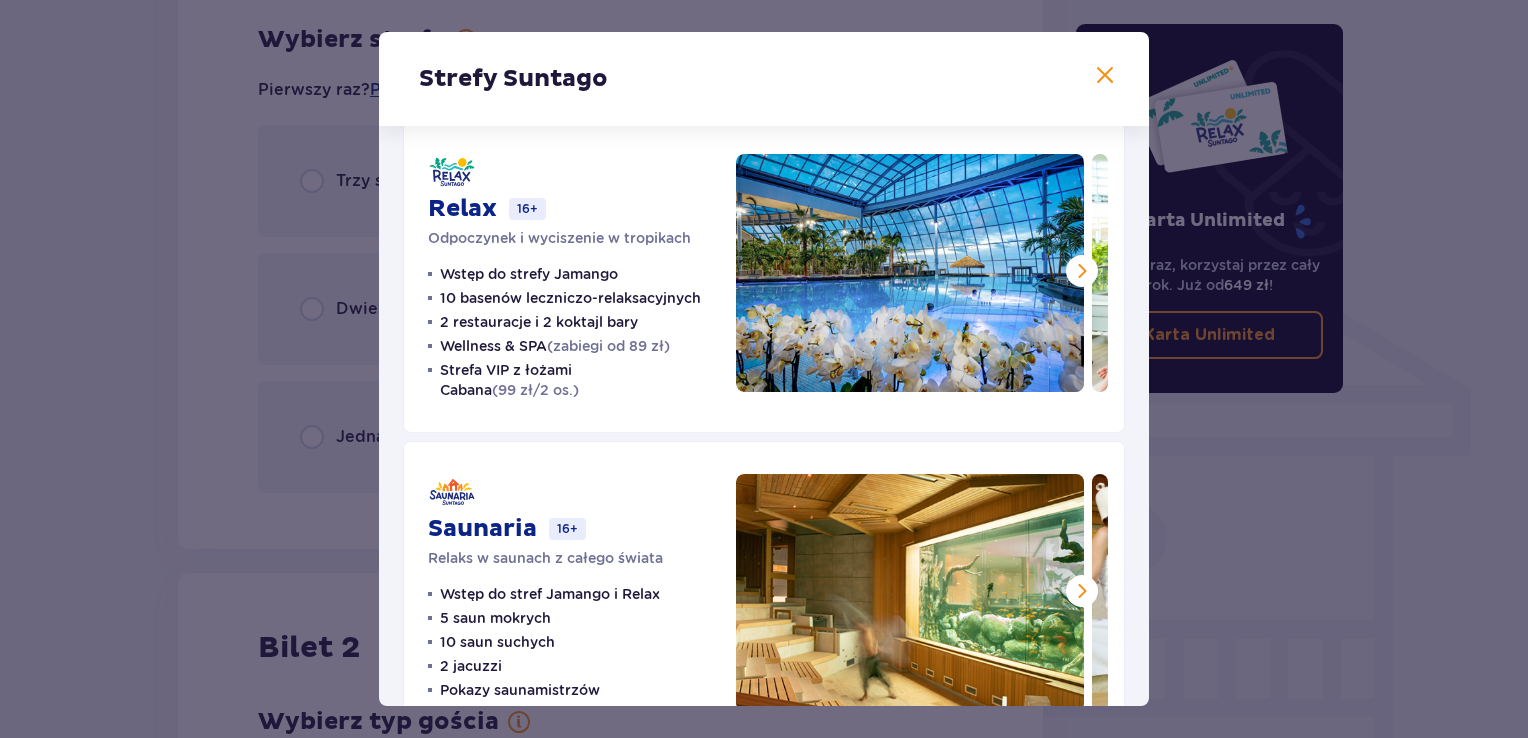 scroll, scrollTop: 410, scrollLeft: 0, axis: vertical 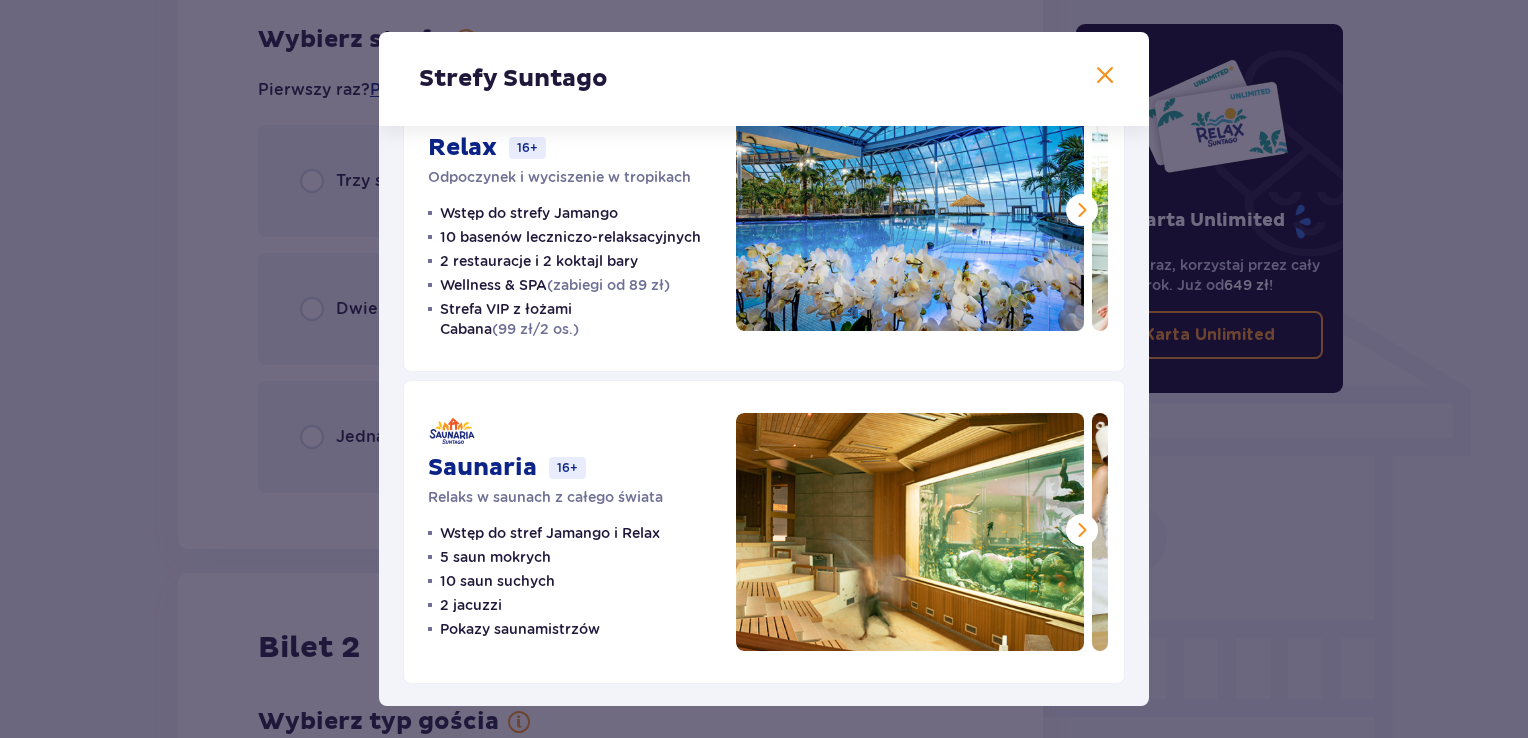 click at bounding box center [1082, 530] 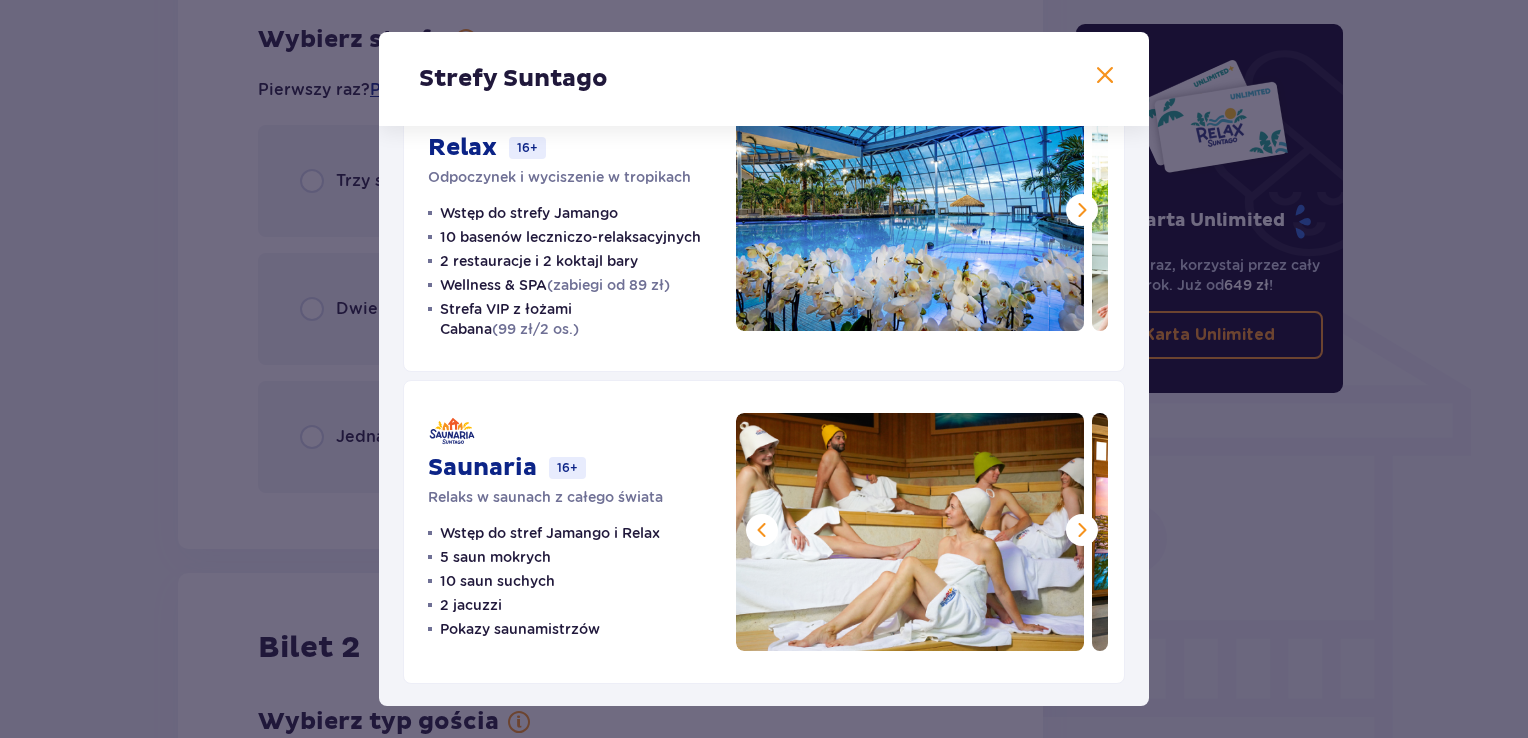 click at bounding box center (1082, 530) 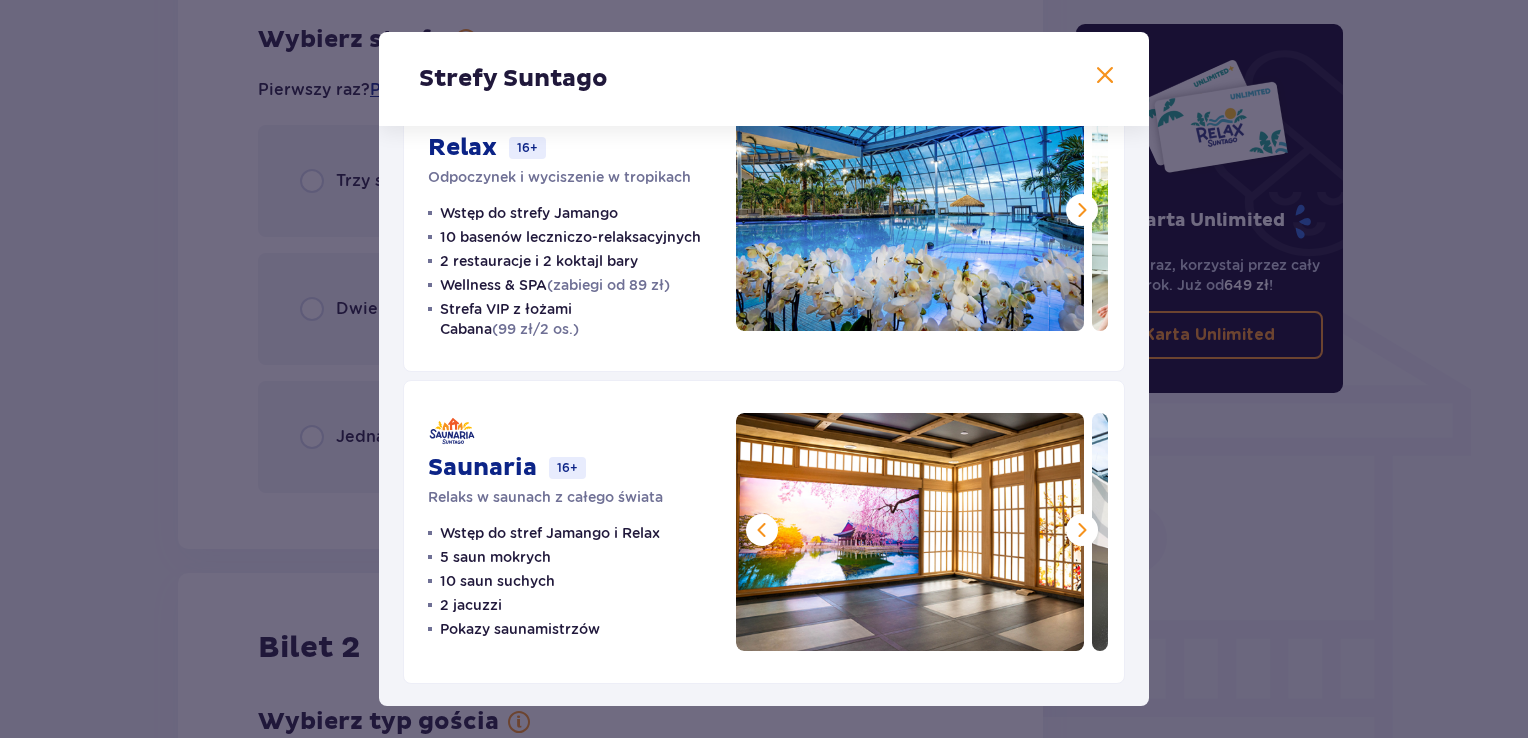 click at bounding box center [1082, 530] 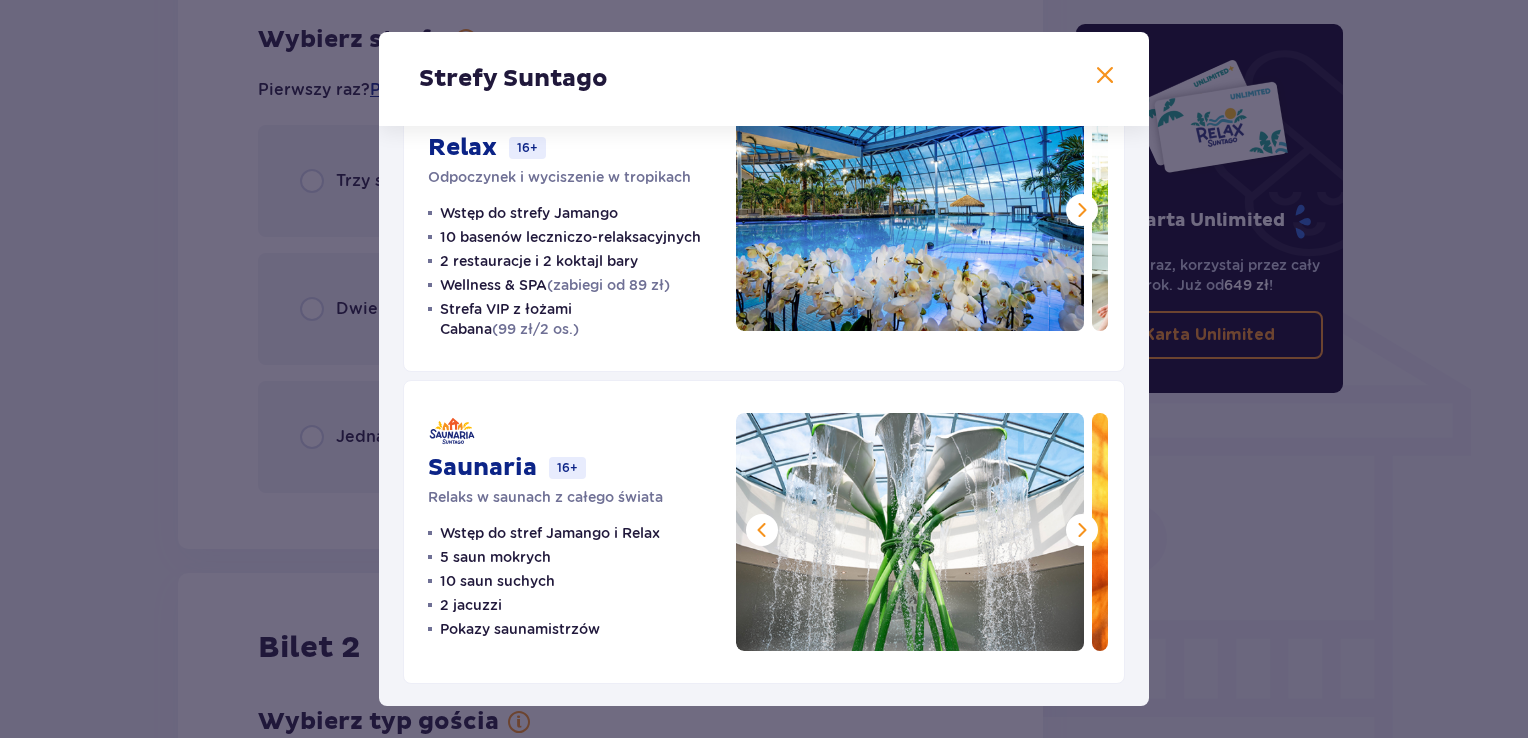 click at bounding box center (1082, 530) 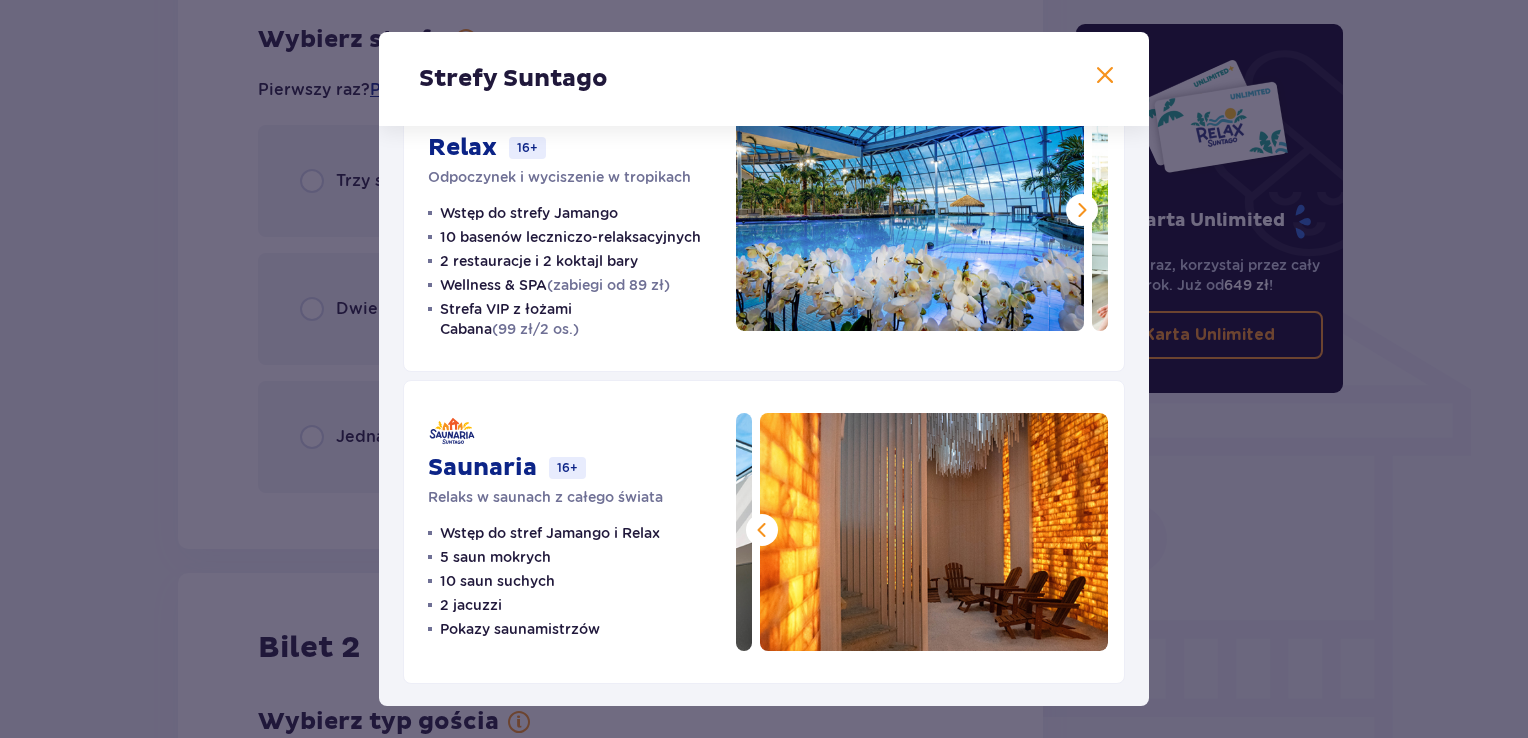 click at bounding box center (934, 532) 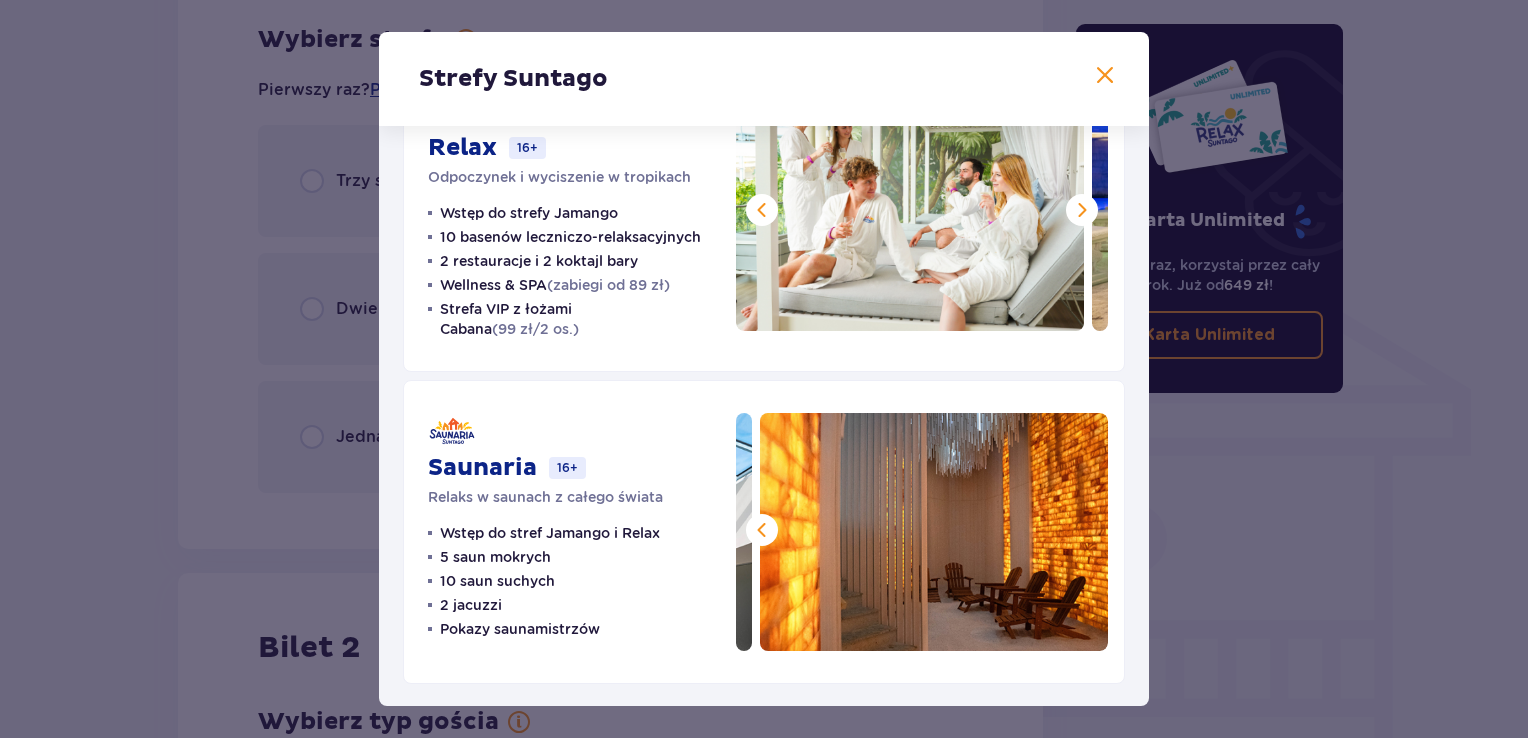 click at bounding box center [1082, 210] 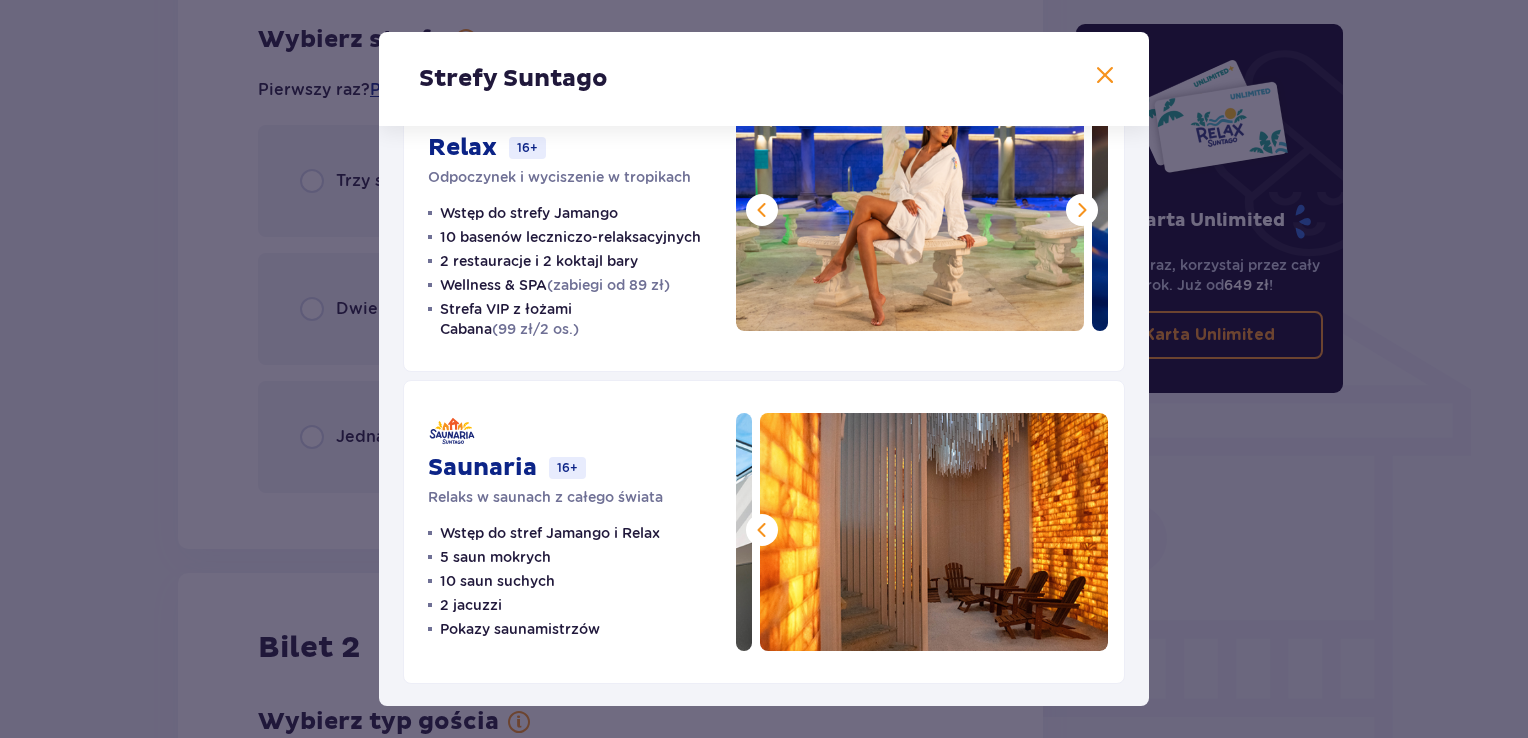 click at bounding box center [1082, 210] 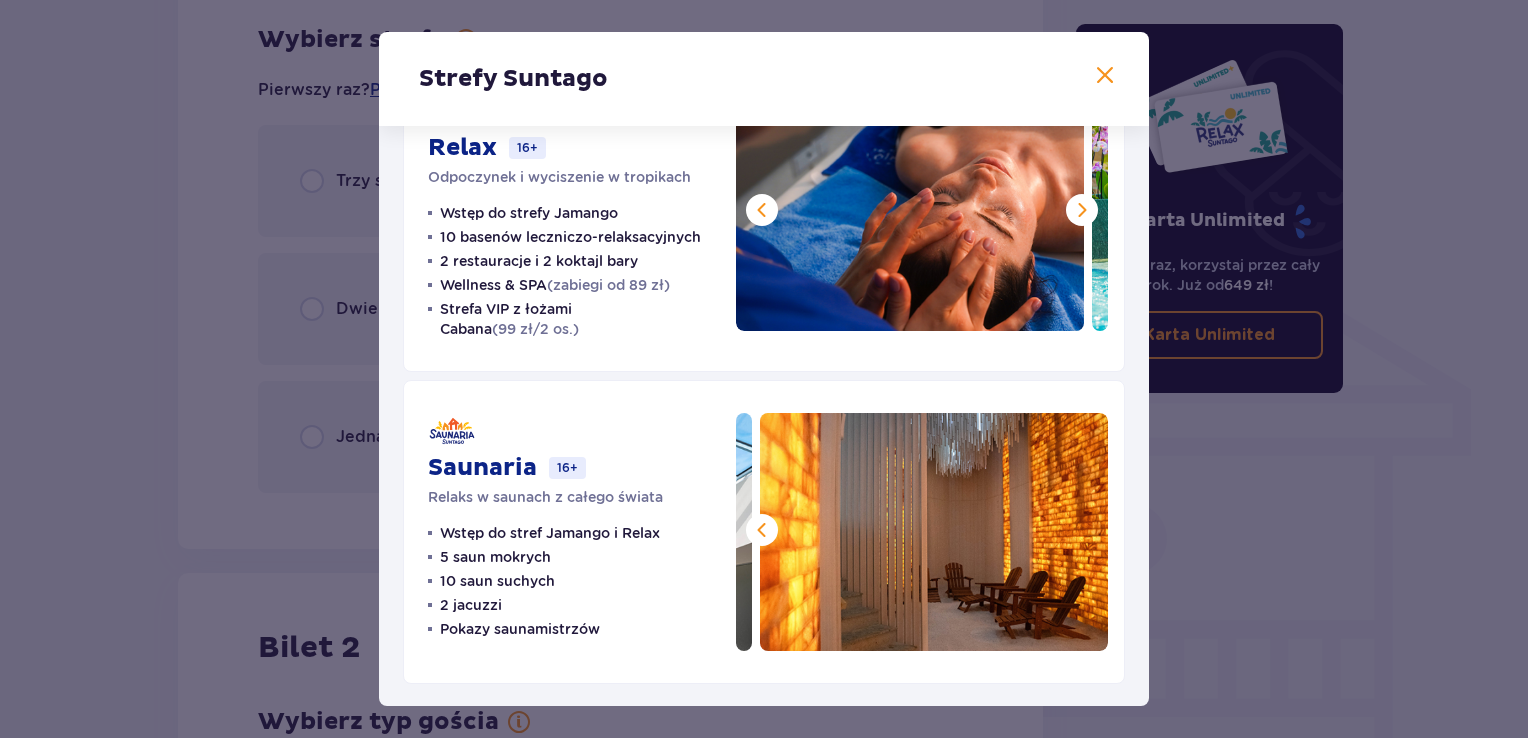 click at bounding box center [1082, 210] 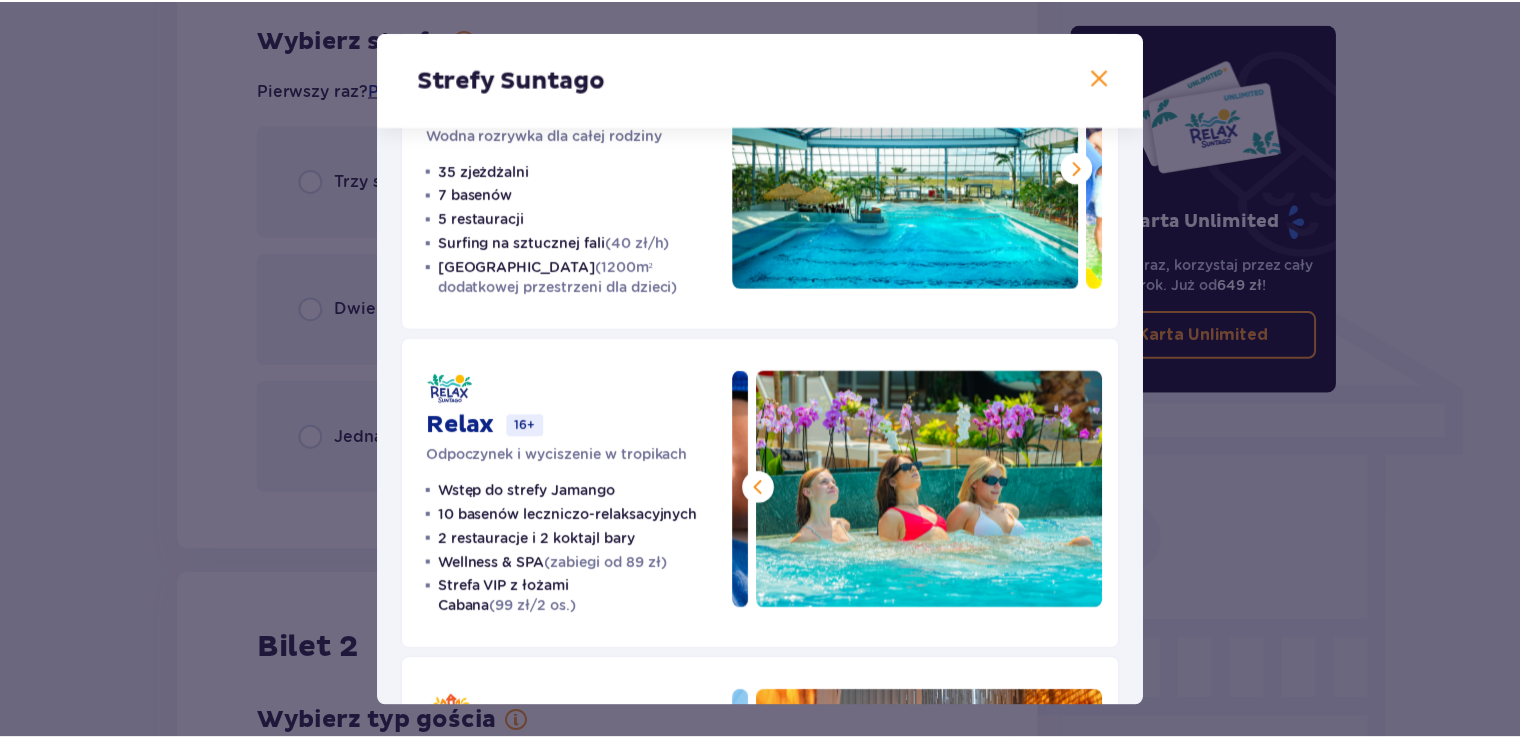 scroll, scrollTop: 124, scrollLeft: 0, axis: vertical 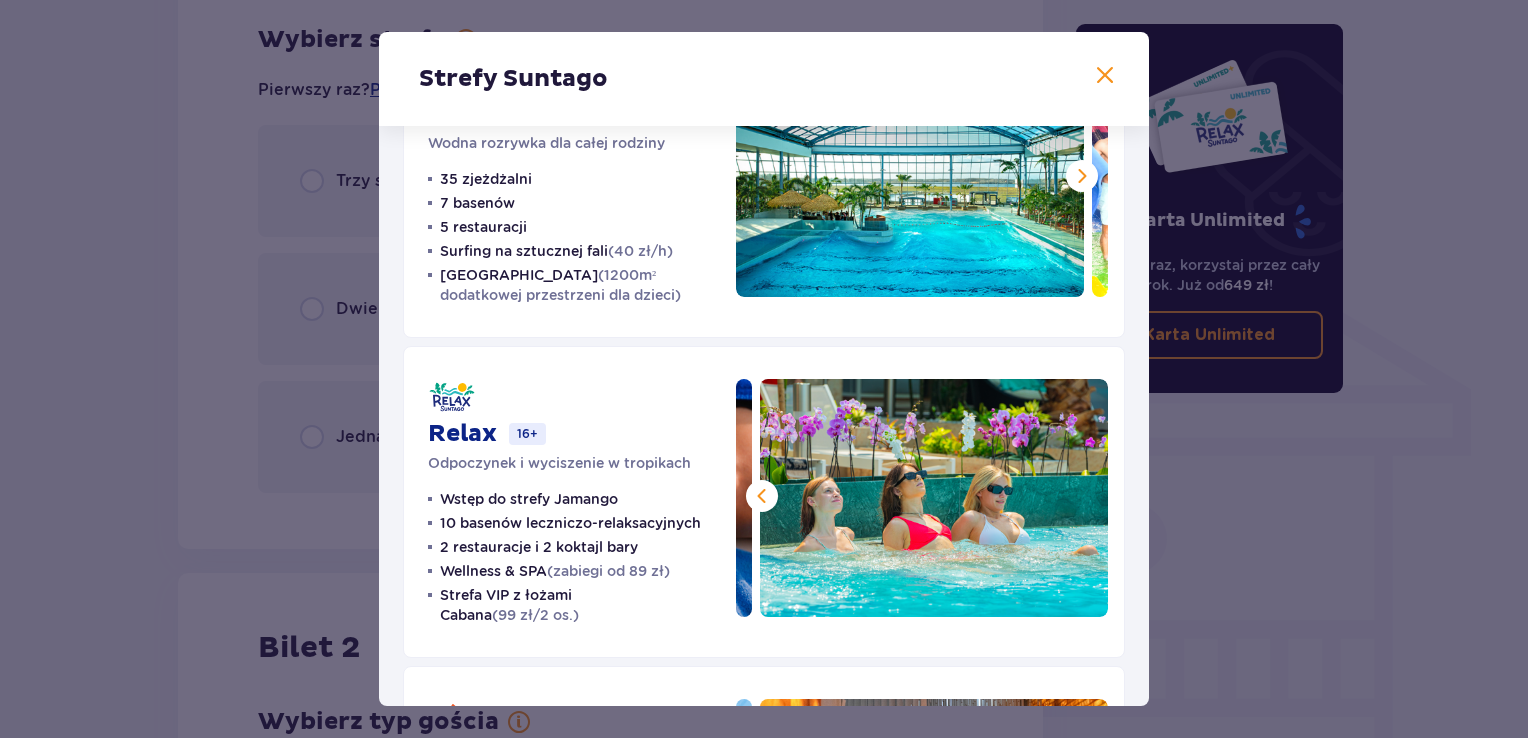 click at bounding box center [1082, 176] 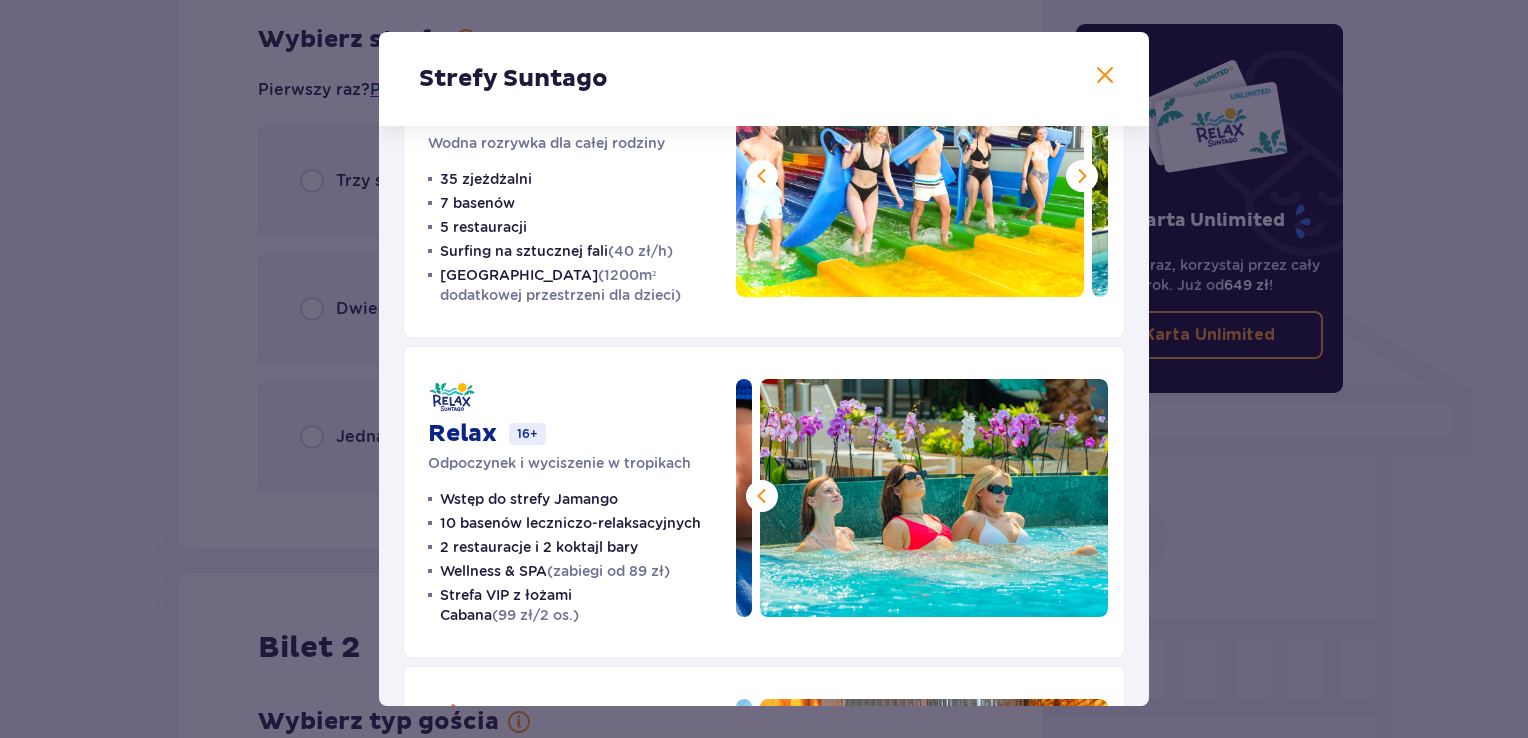 click at bounding box center [1082, 176] 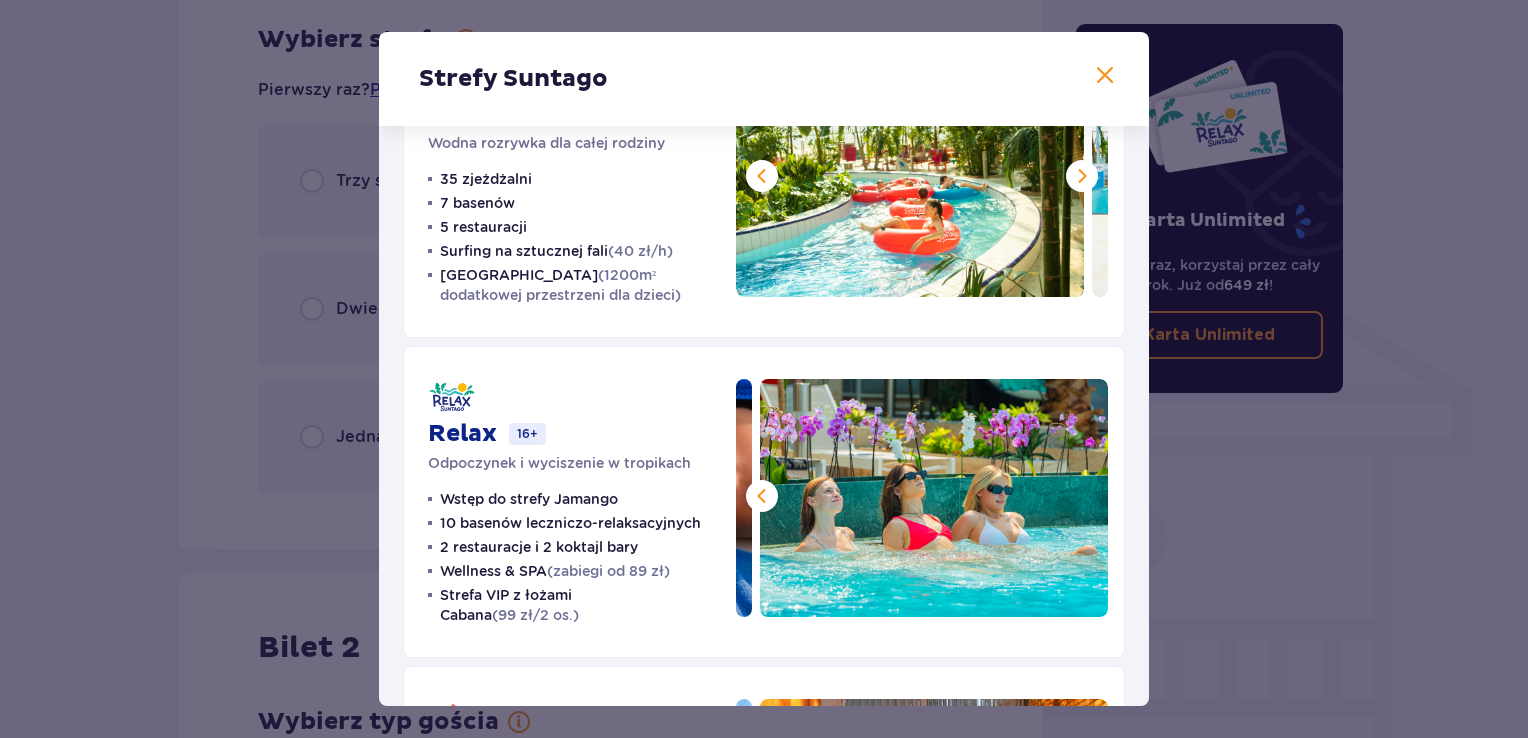 click at bounding box center (1082, 176) 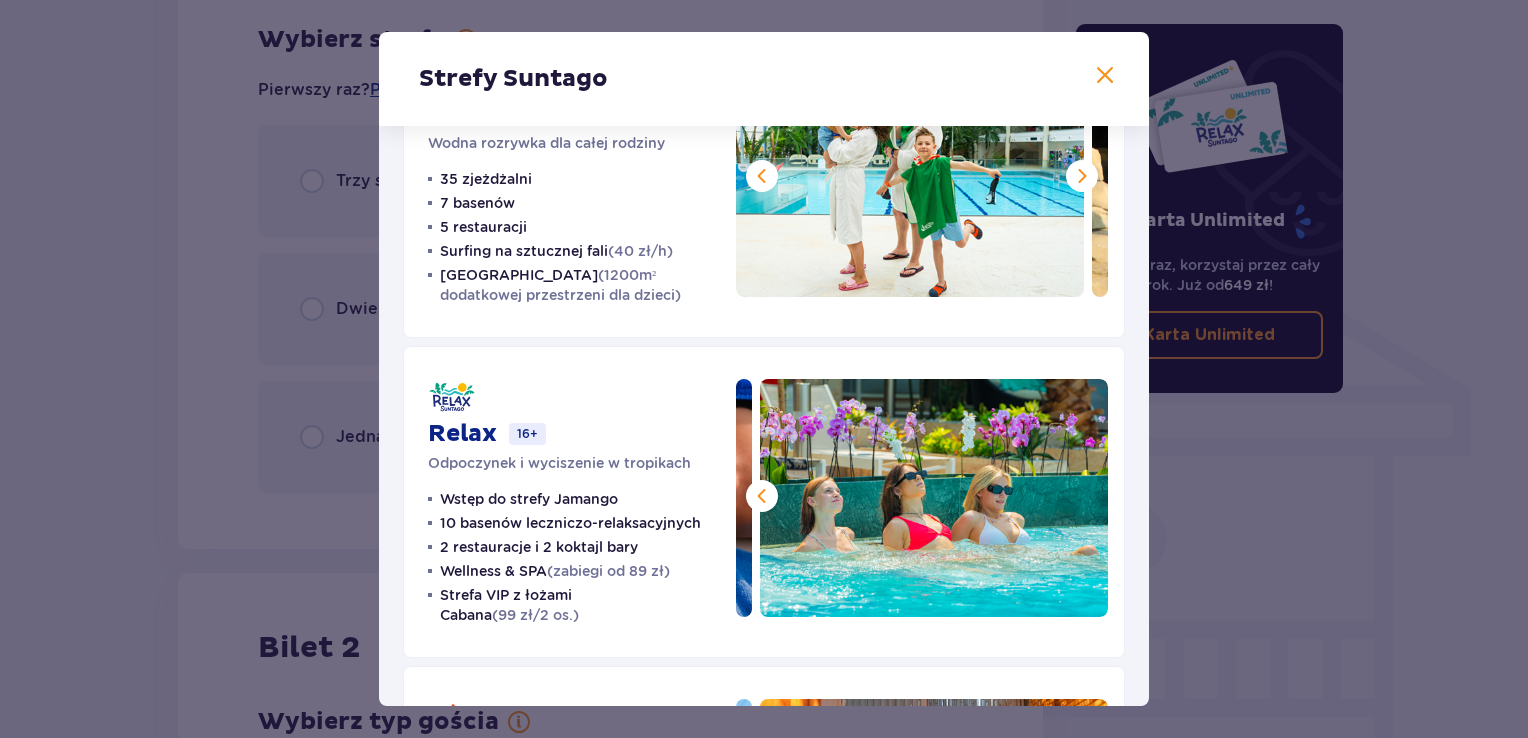 click at bounding box center [1082, 176] 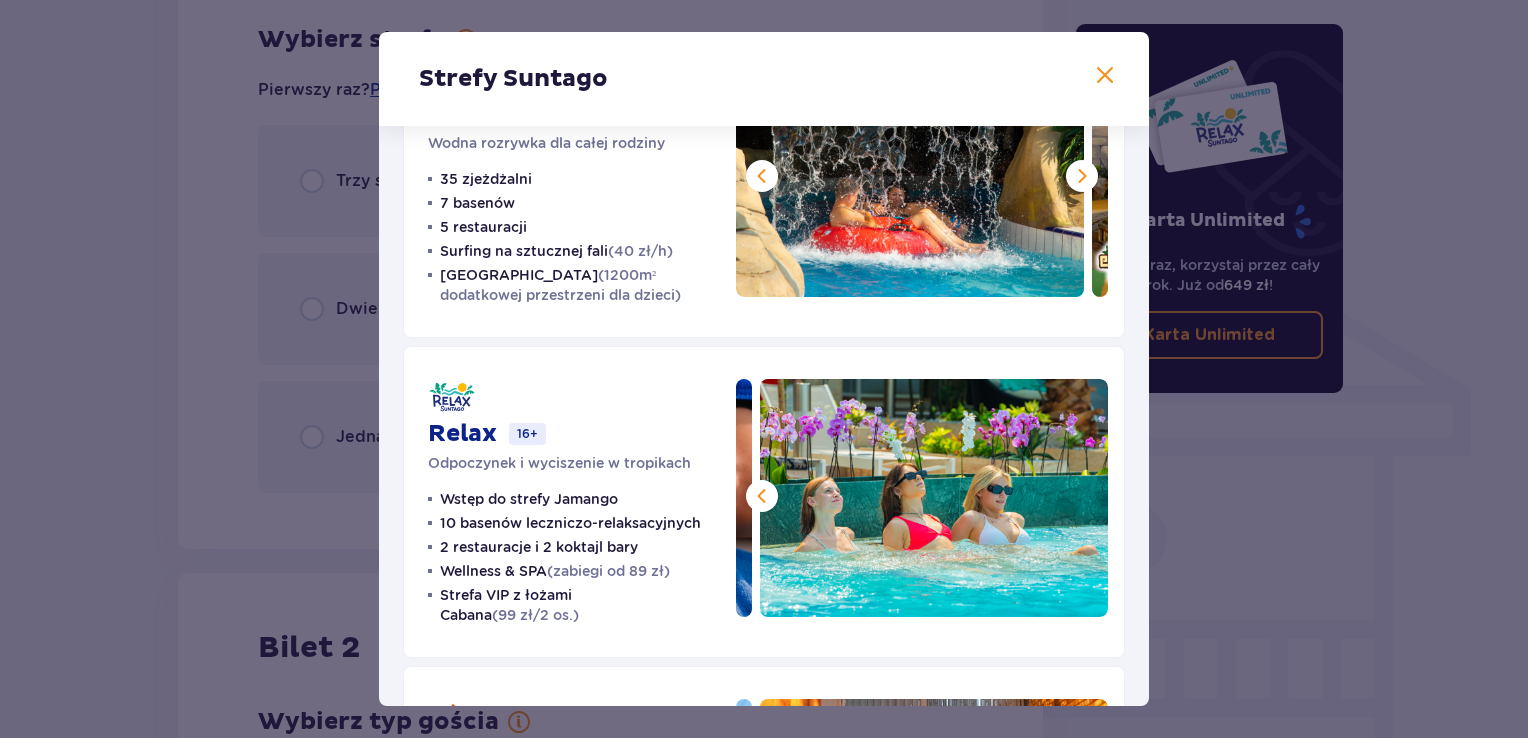 click at bounding box center (1082, 176) 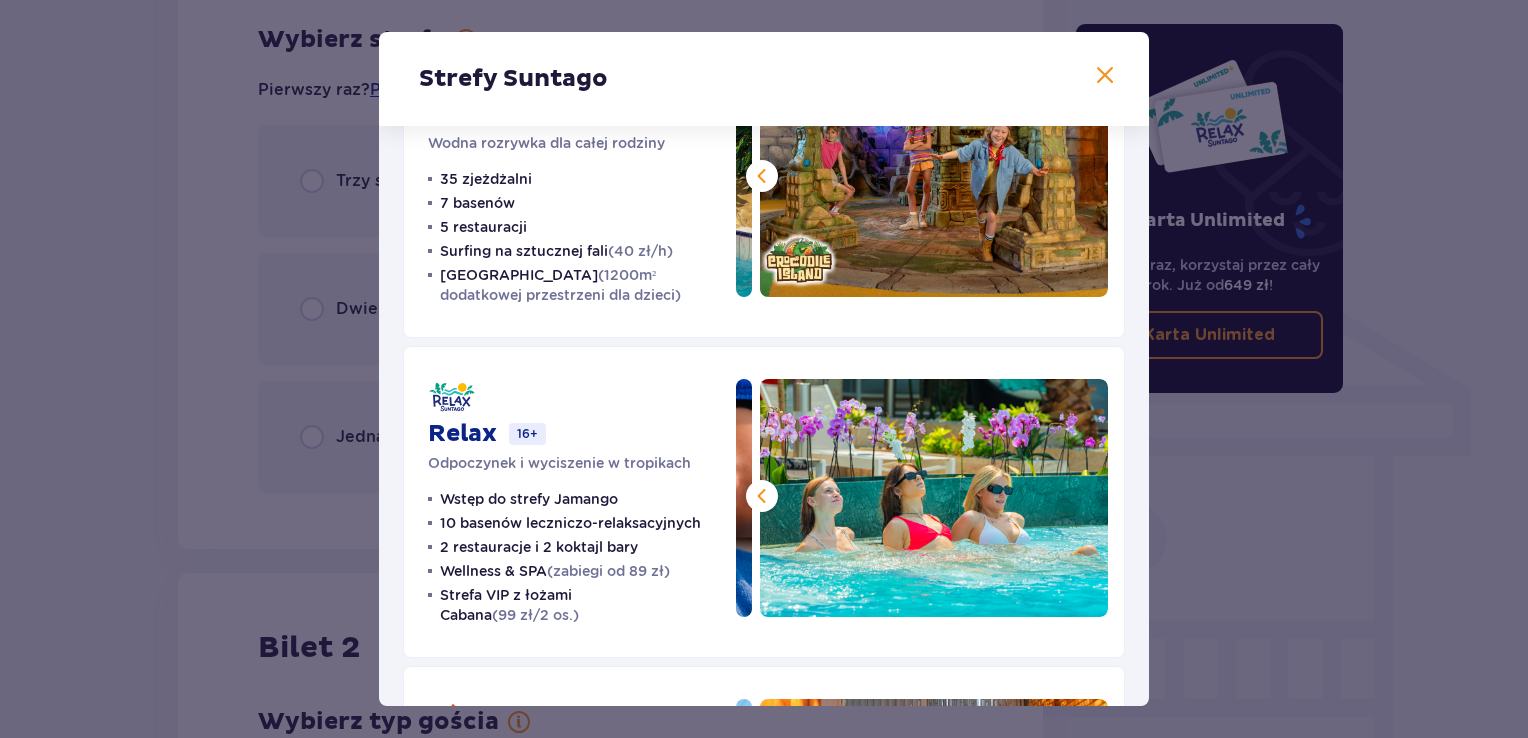 click at bounding box center [934, 178] 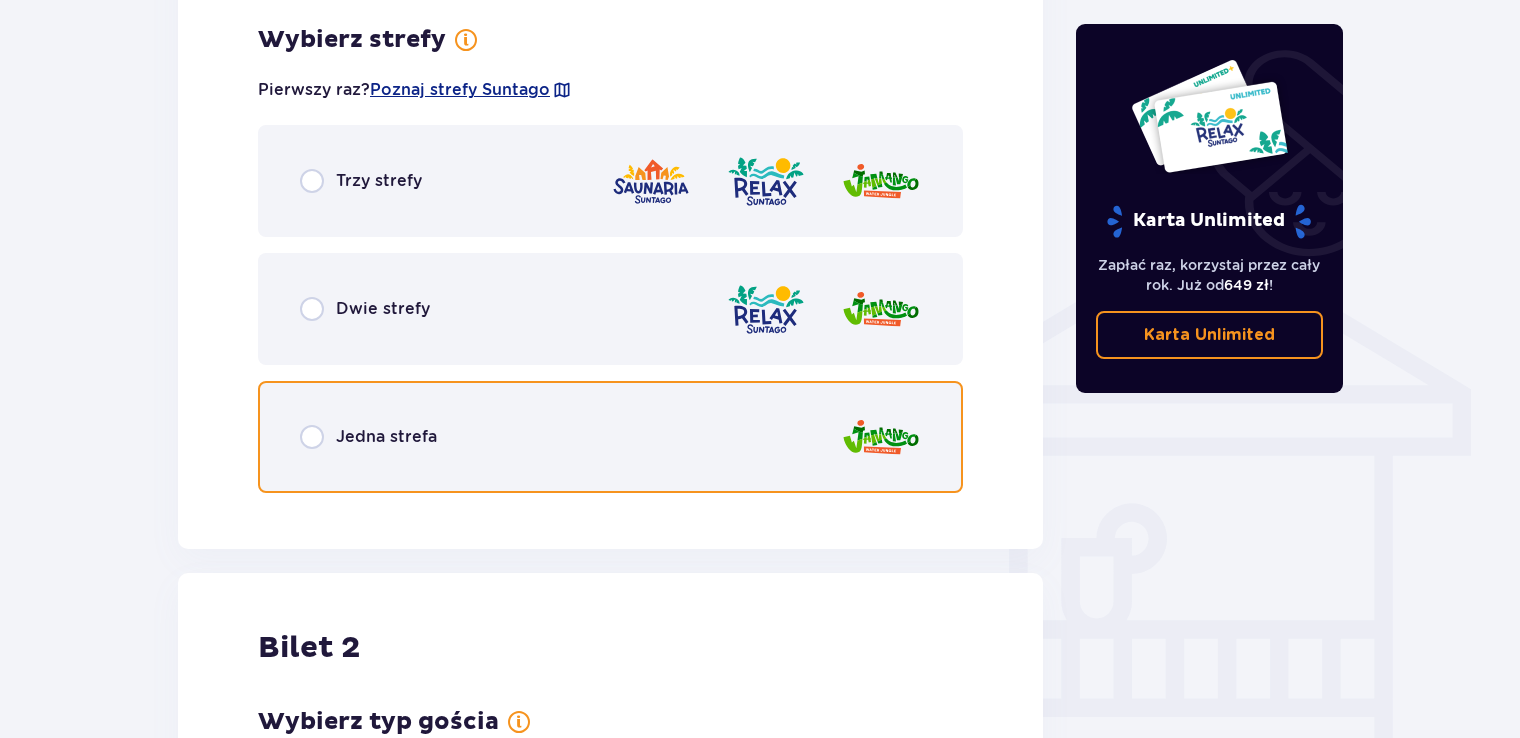 click at bounding box center [312, 437] 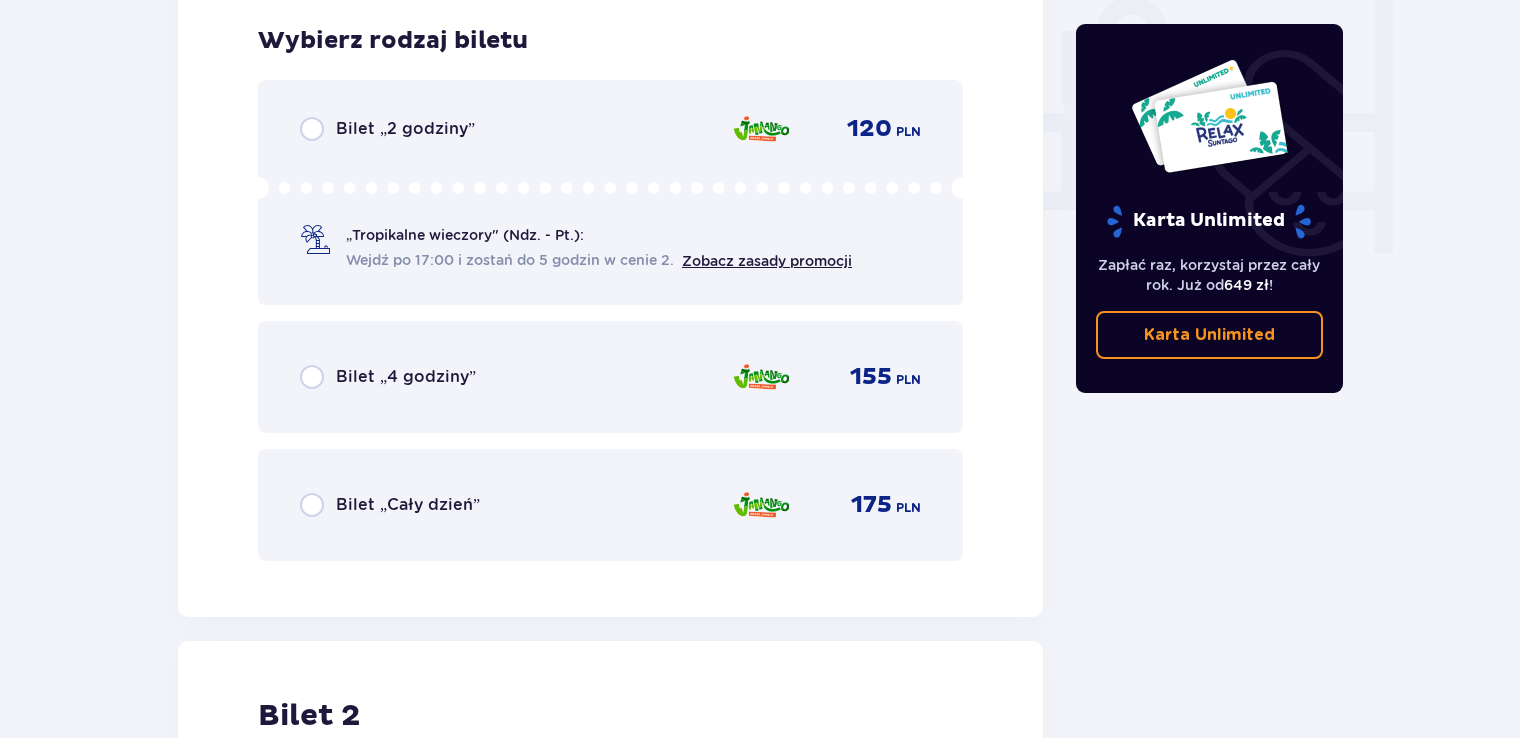 scroll, scrollTop: 1905, scrollLeft: 0, axis: vertical 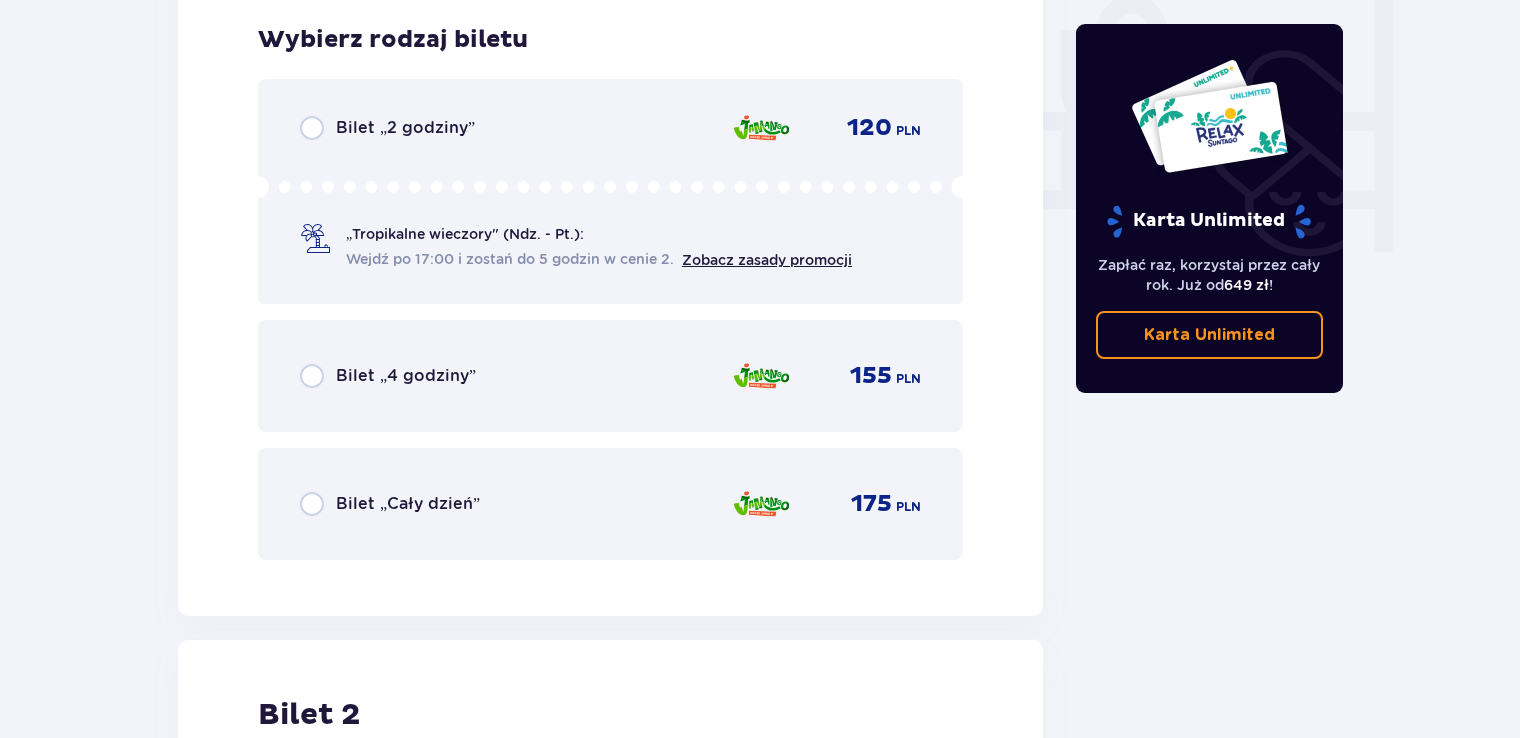 click on "Bilet „Cały dzień”" at bounding box center (408, 504) 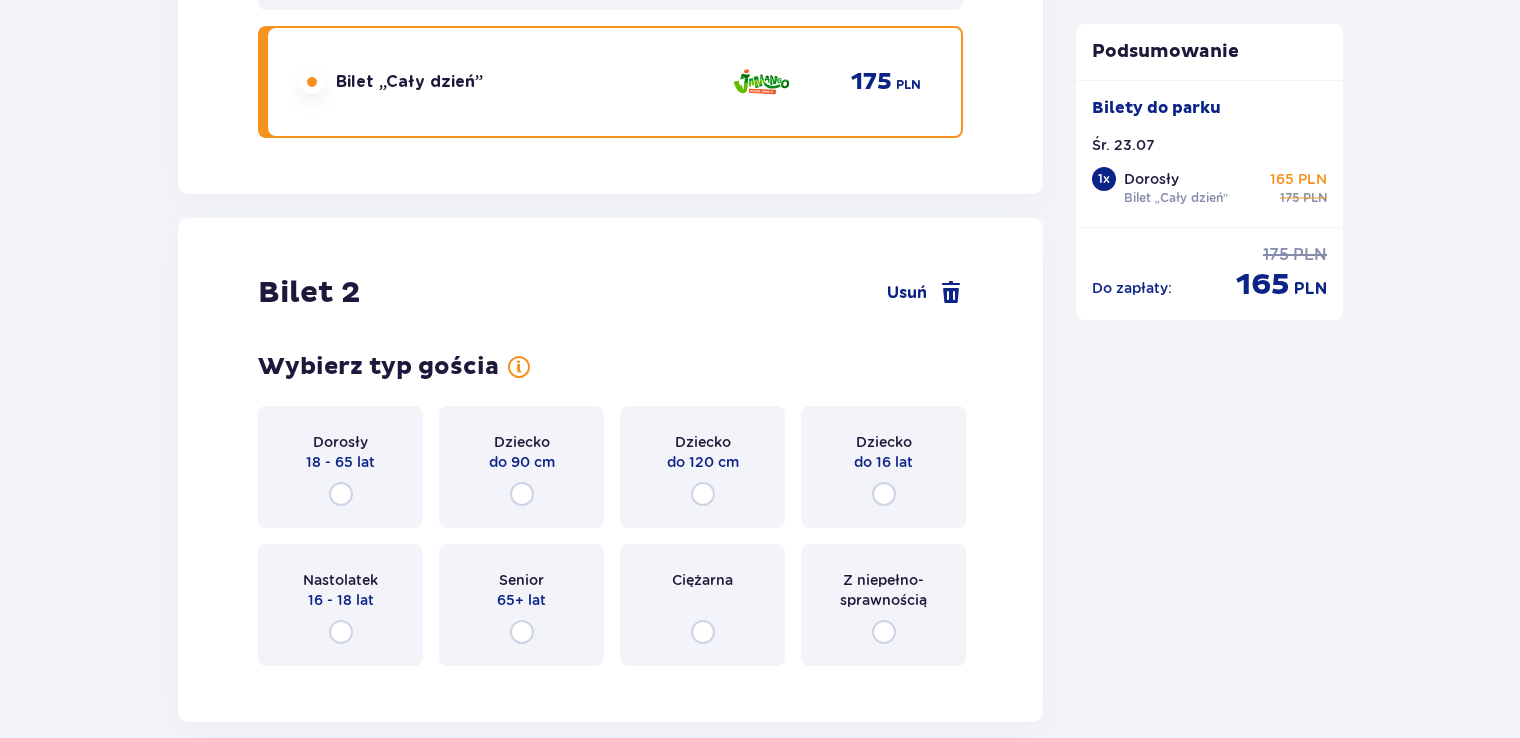 scroll, scrollTop: 2559, scrollLeft: 0, axis: vertical 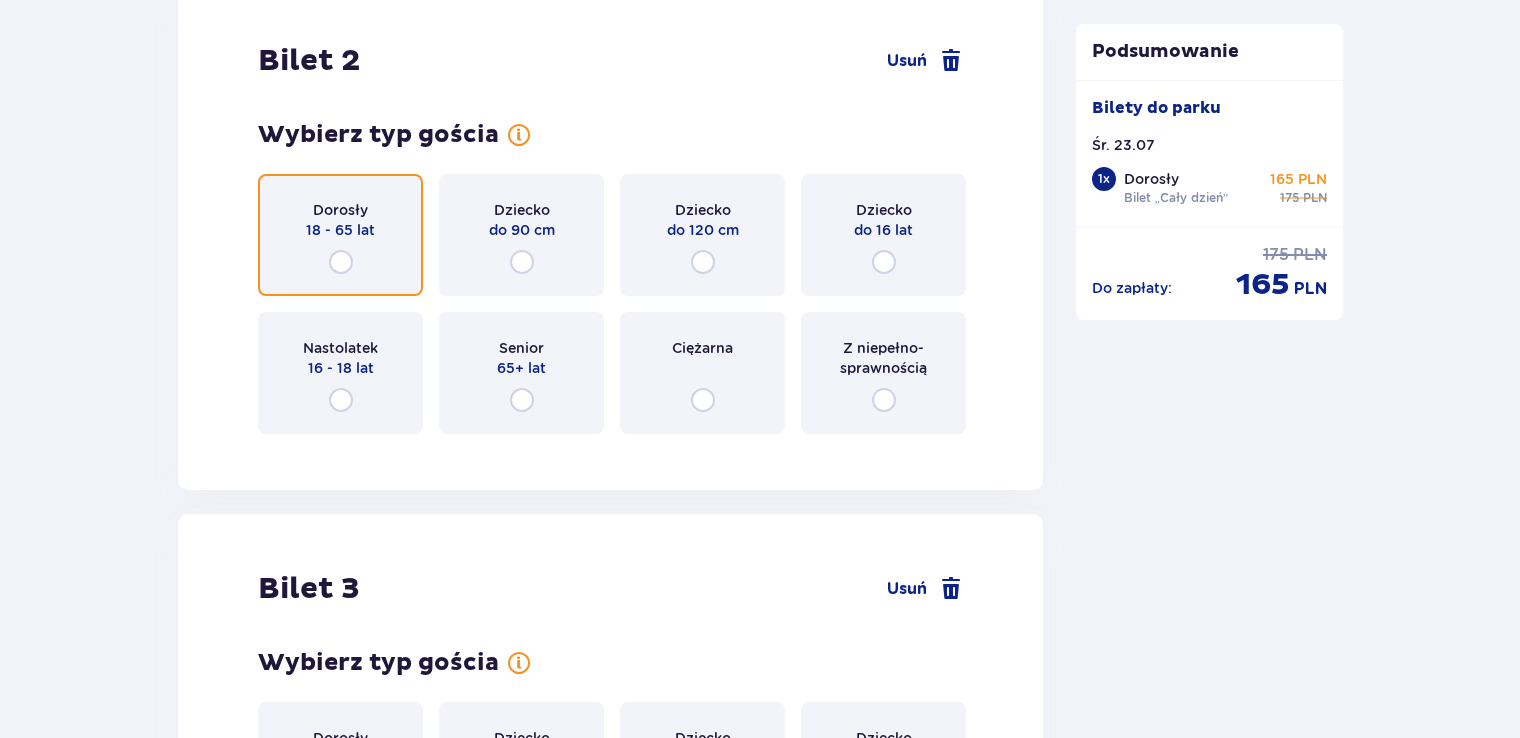 click at bounding box center [341, 262] 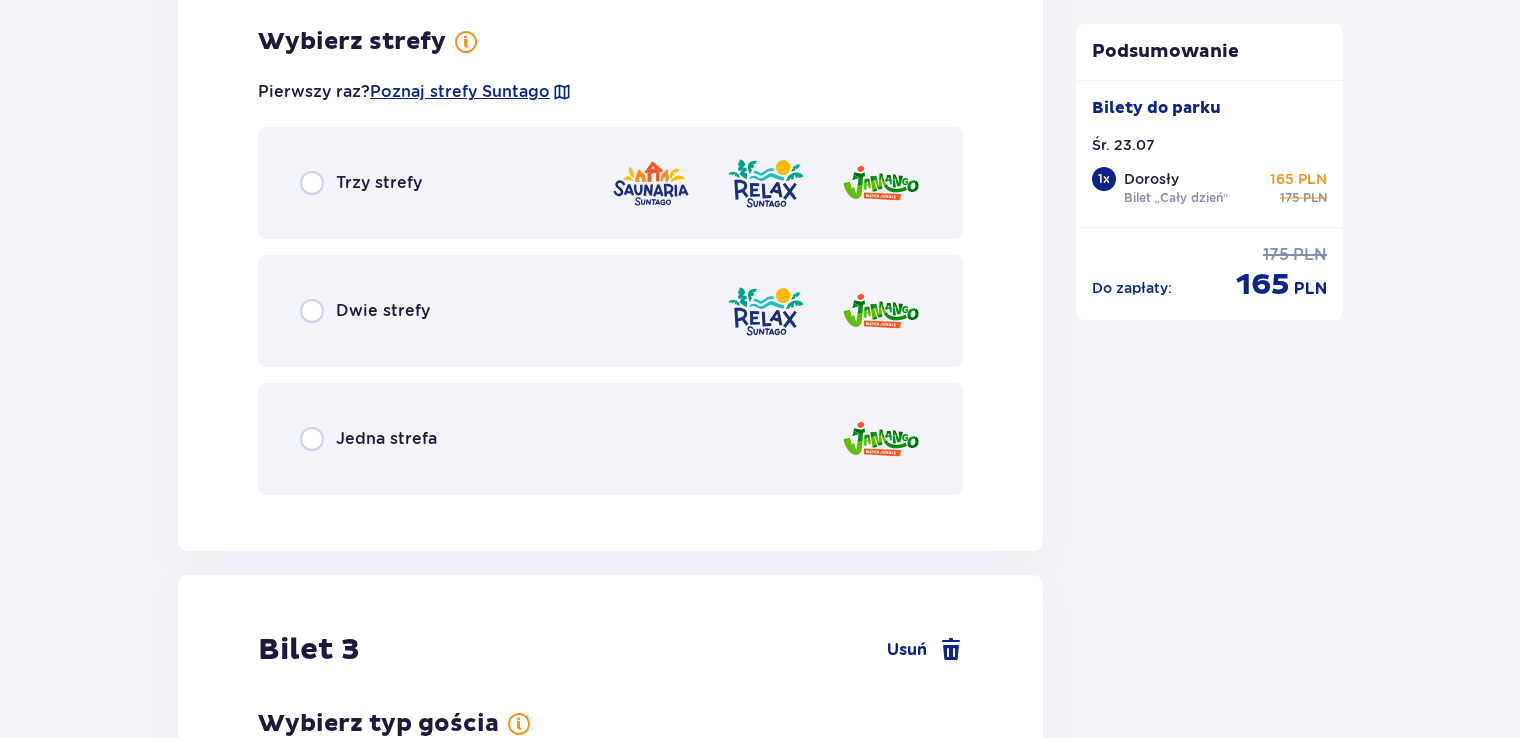scroll, scrollTop: 3007, scrollLeft: 0, axis: vertical 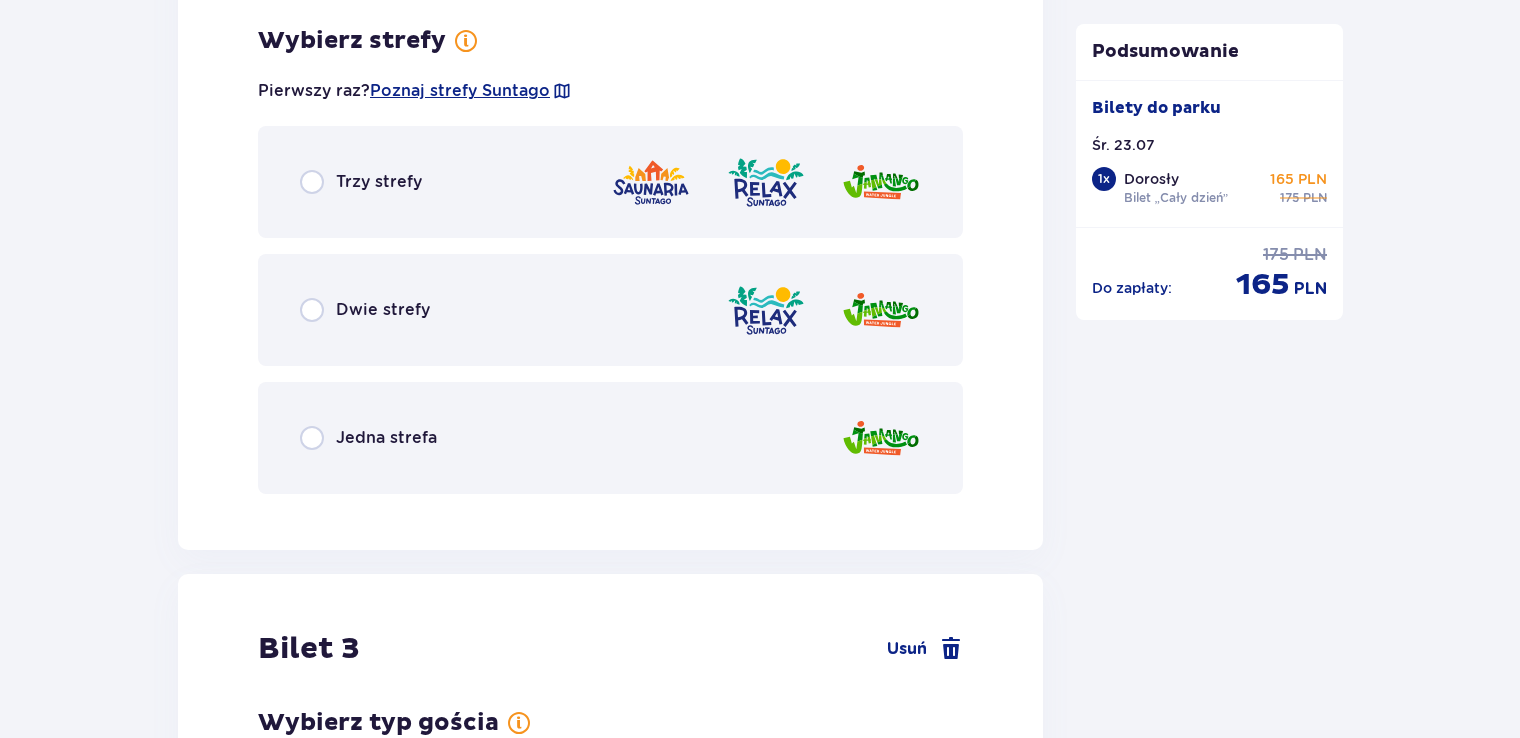 click on "Jedna strefa" at bounding box center (386, 438) 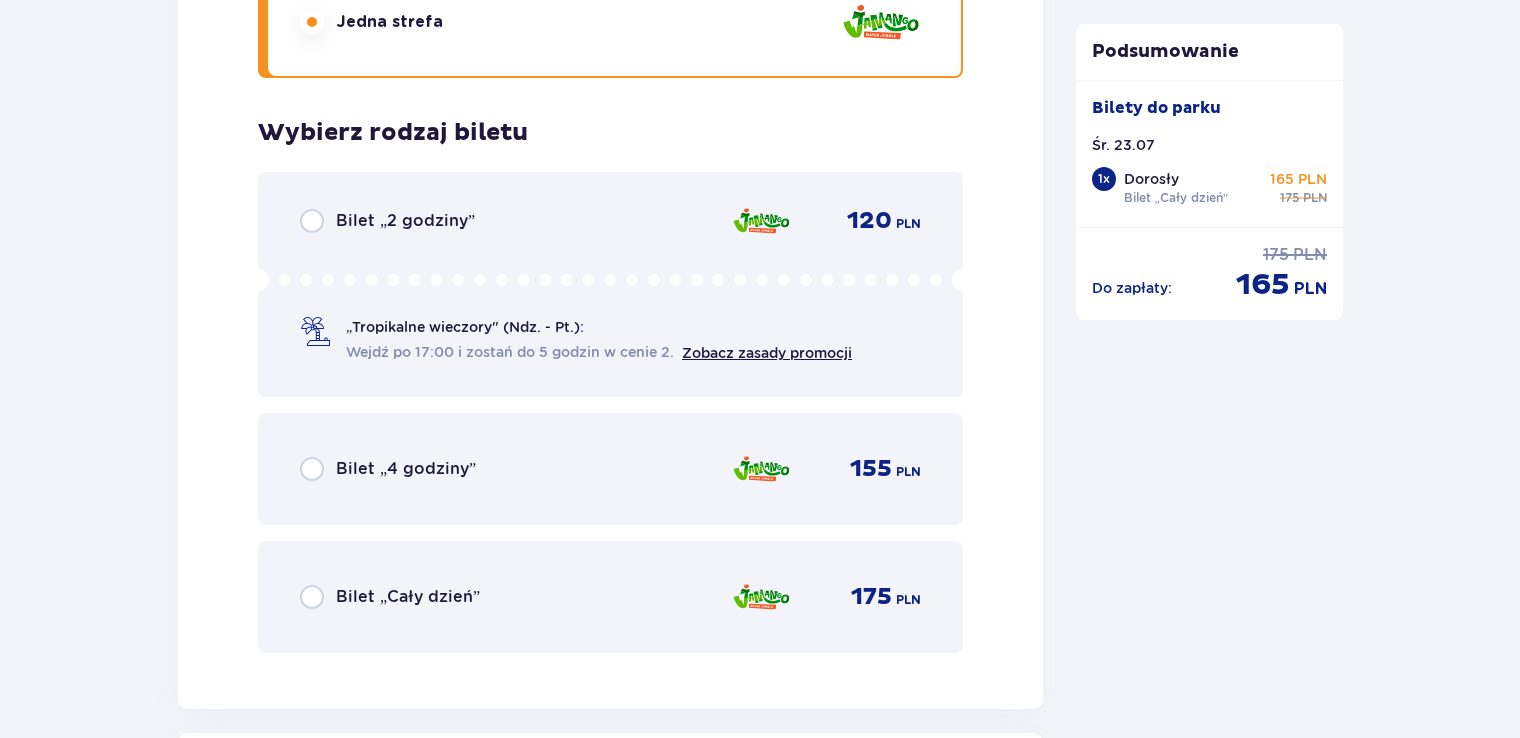 scroll, scrollTop: 3515, scrollLeft: 0, axis: vertical 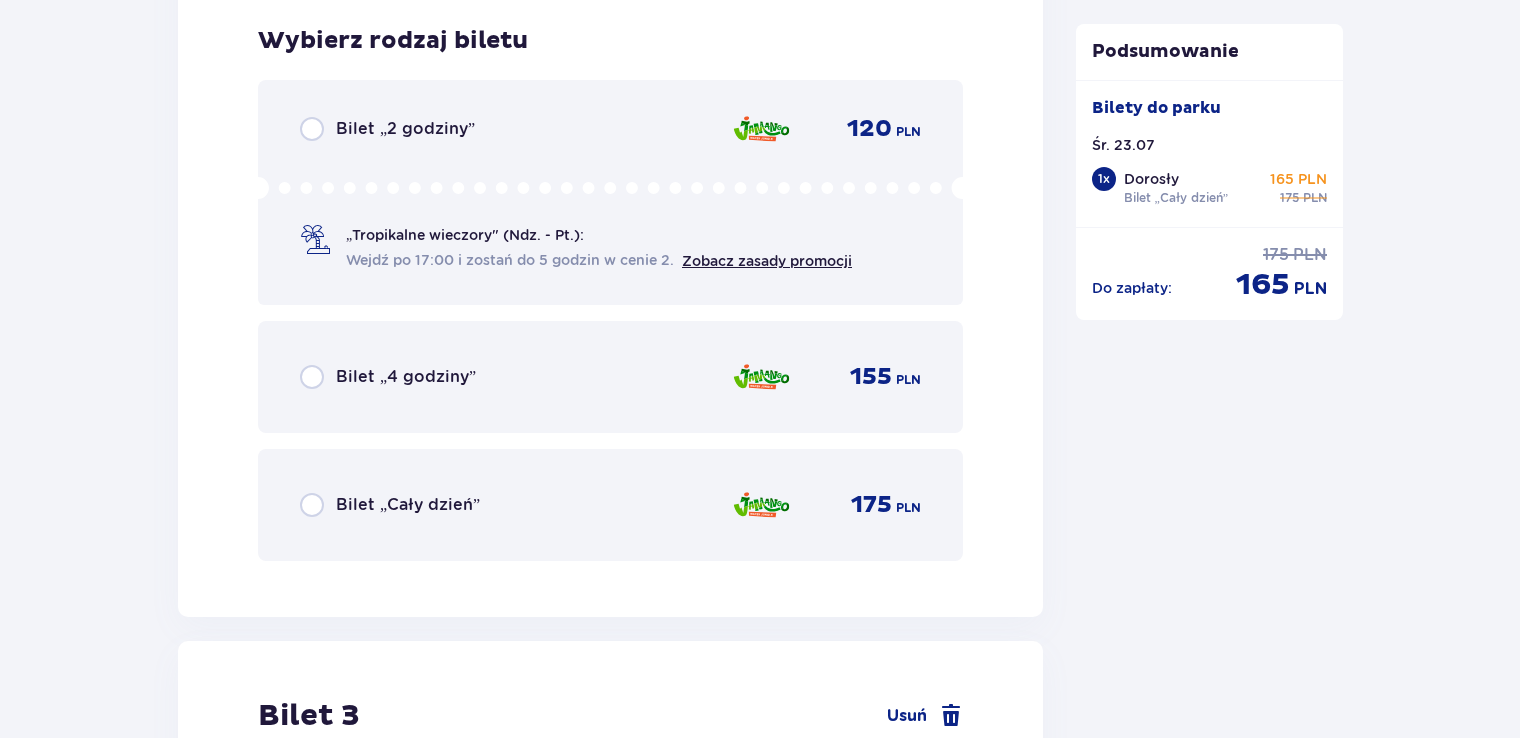 click on "Bilet „Cały dzień”" at bounding box center (408, 505) 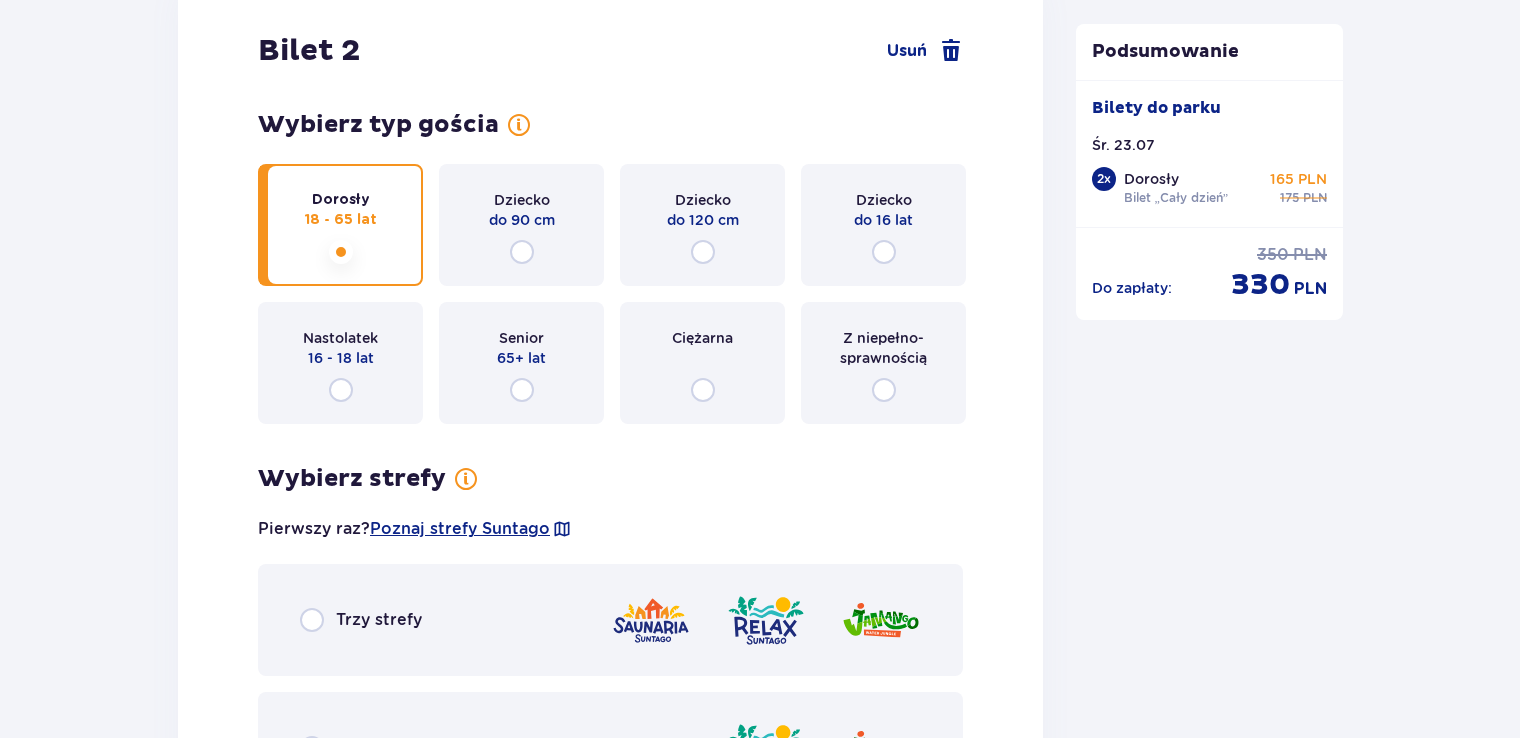 scroll, scrollTop: 2529, scrollLeft: 0, axis: vertical 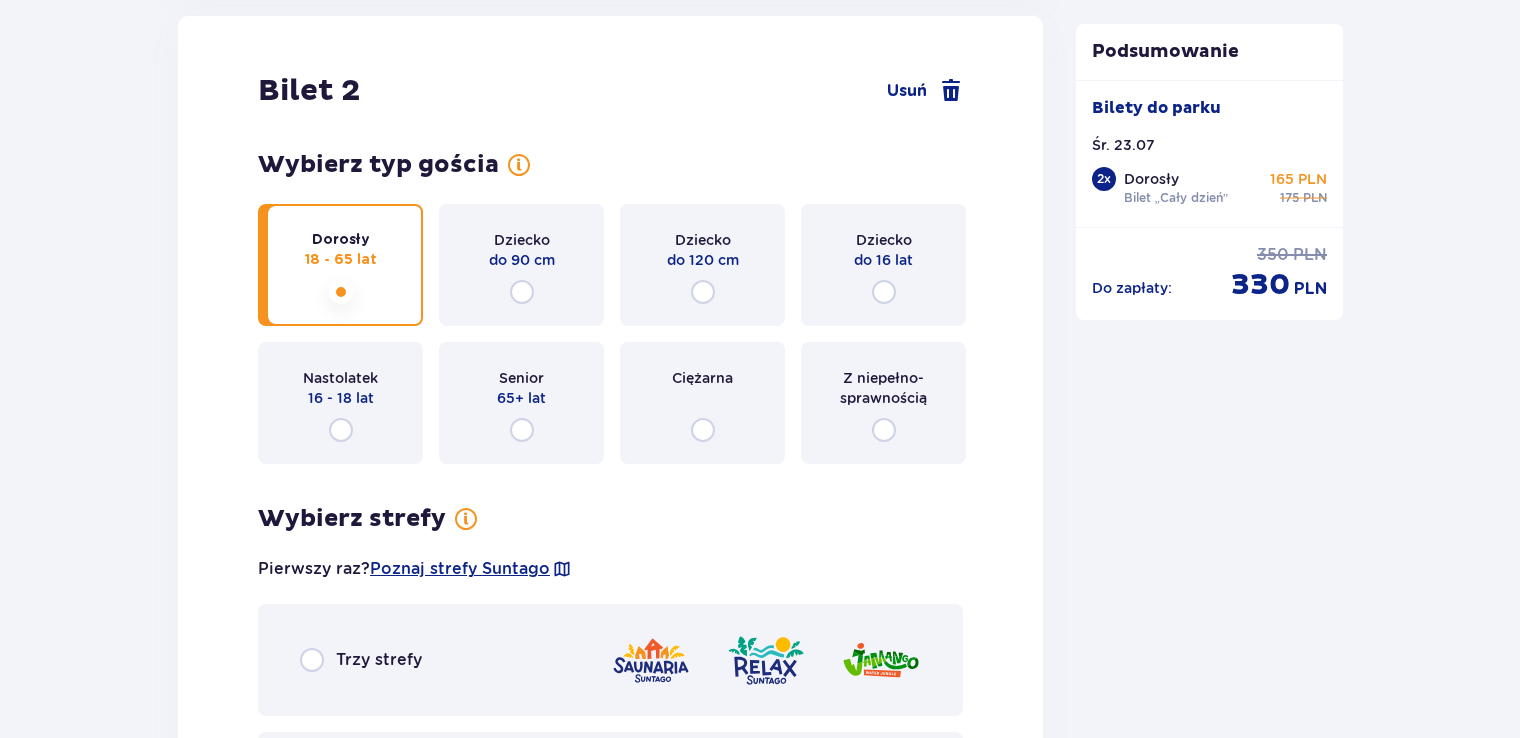 click on "do 16 lat" at bounding box center (883, 260) 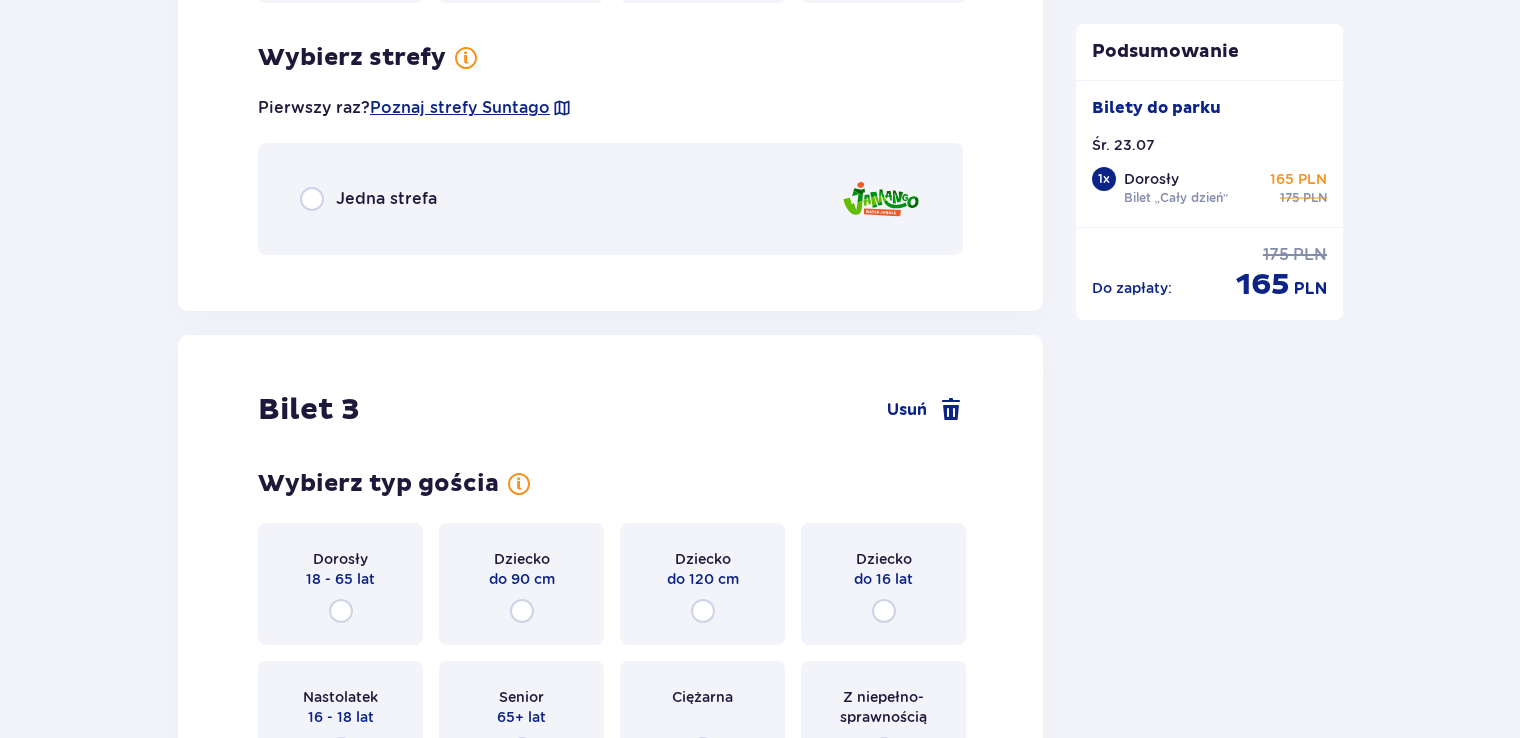 scroll, scrollTop: 3007, scrollLeft: 0, axis: vertical 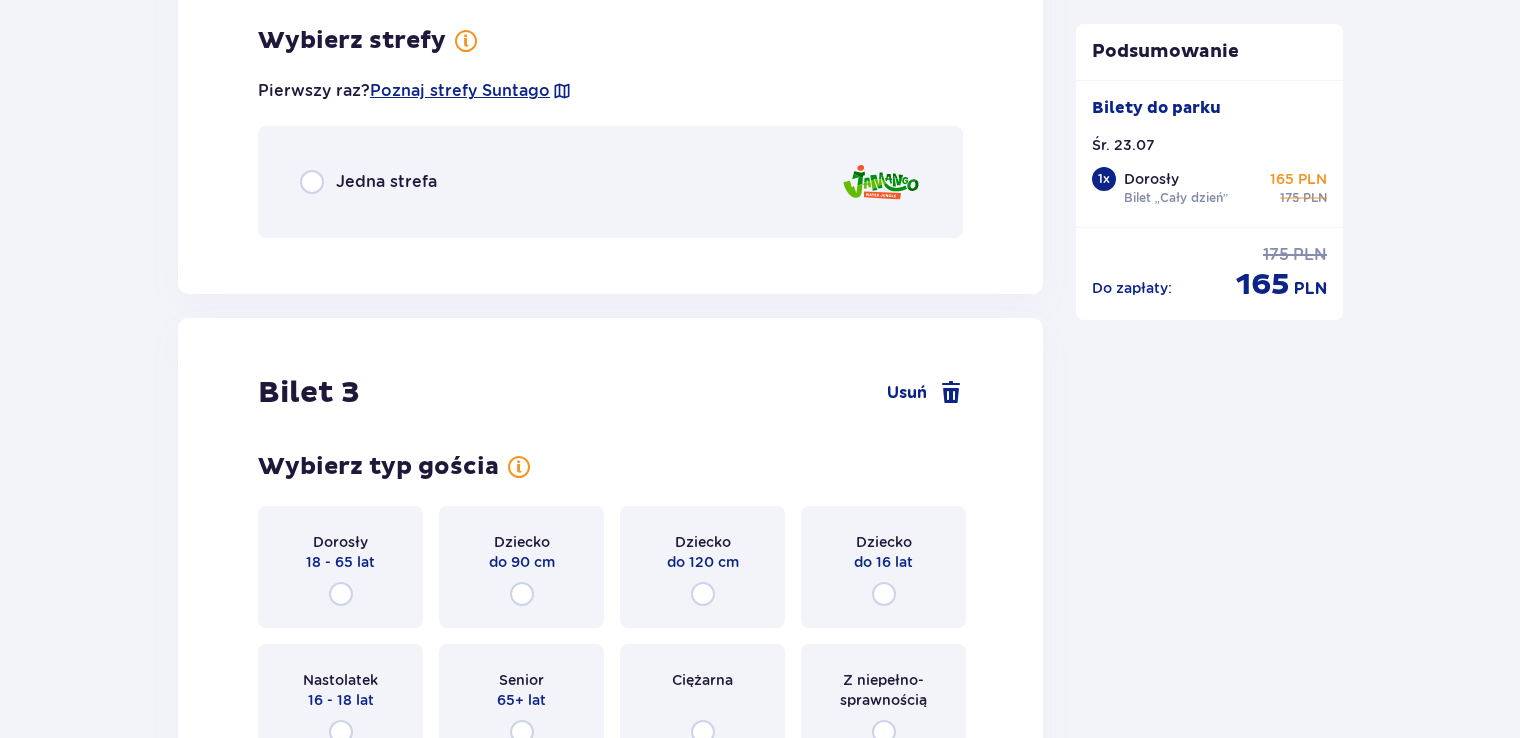 click on "Jedna strefa" at bounding box center [386, 182] 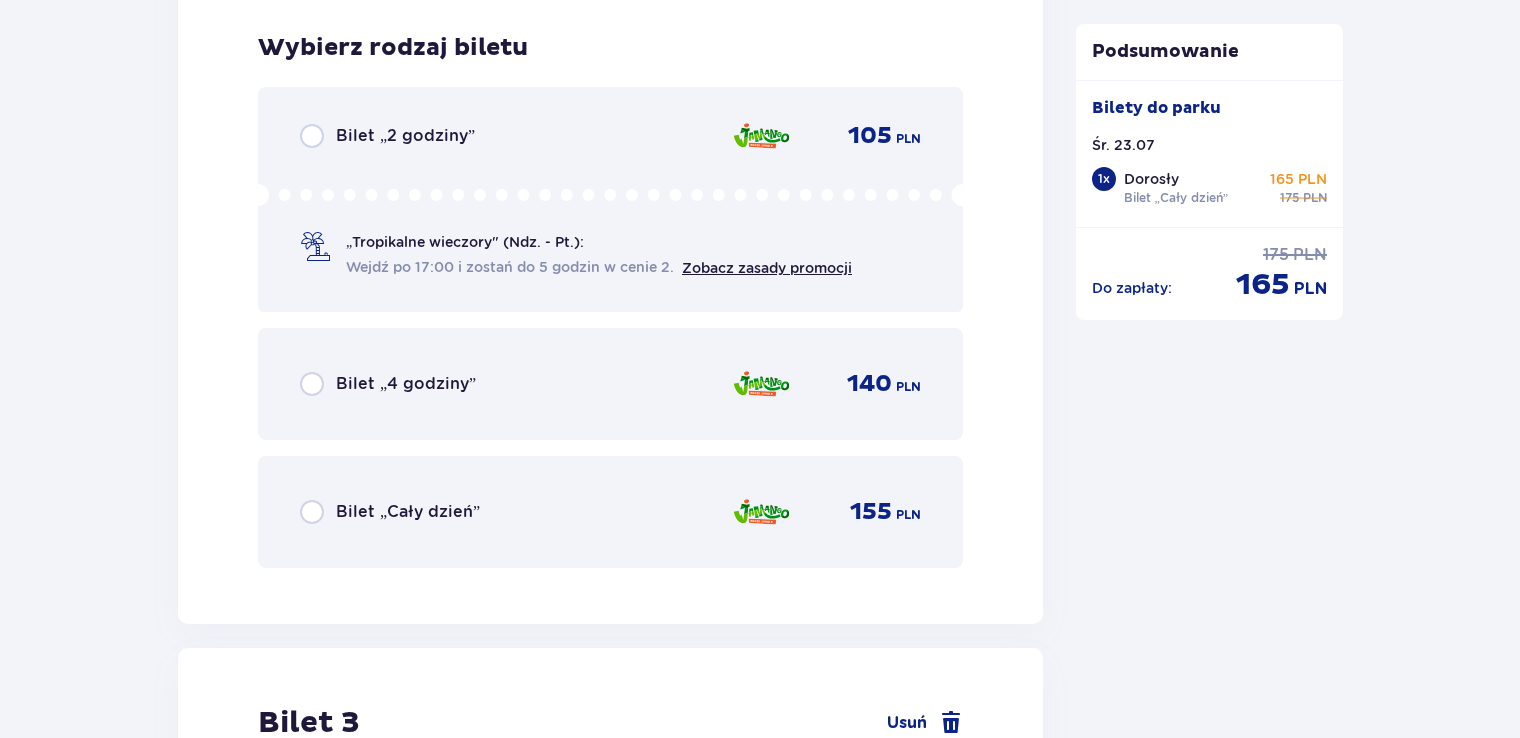 scroll, scrollTop: 3259, scrollLeft: 0, axis: vertical 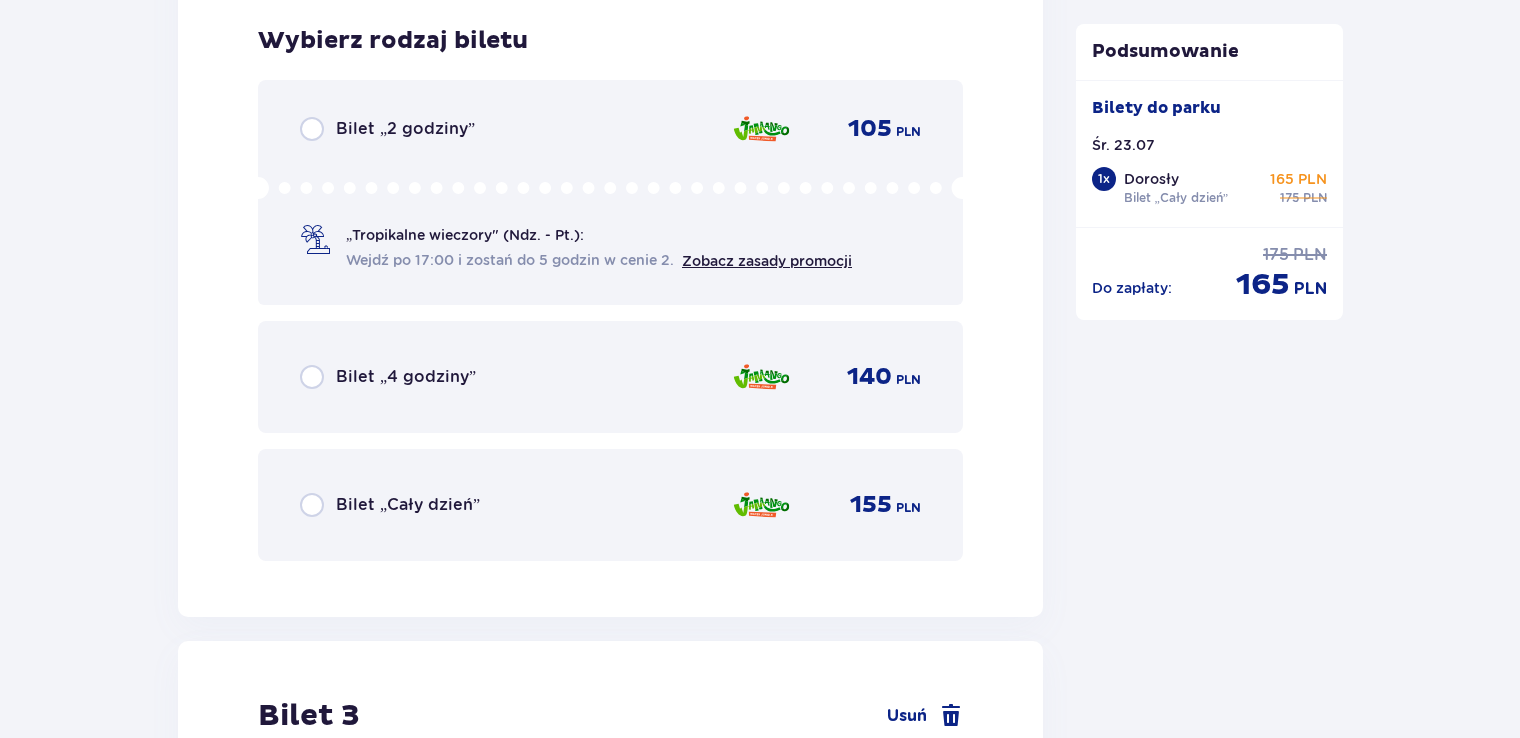 click on "Bilet „Cały dzień”" at bounding box center [408, 505] 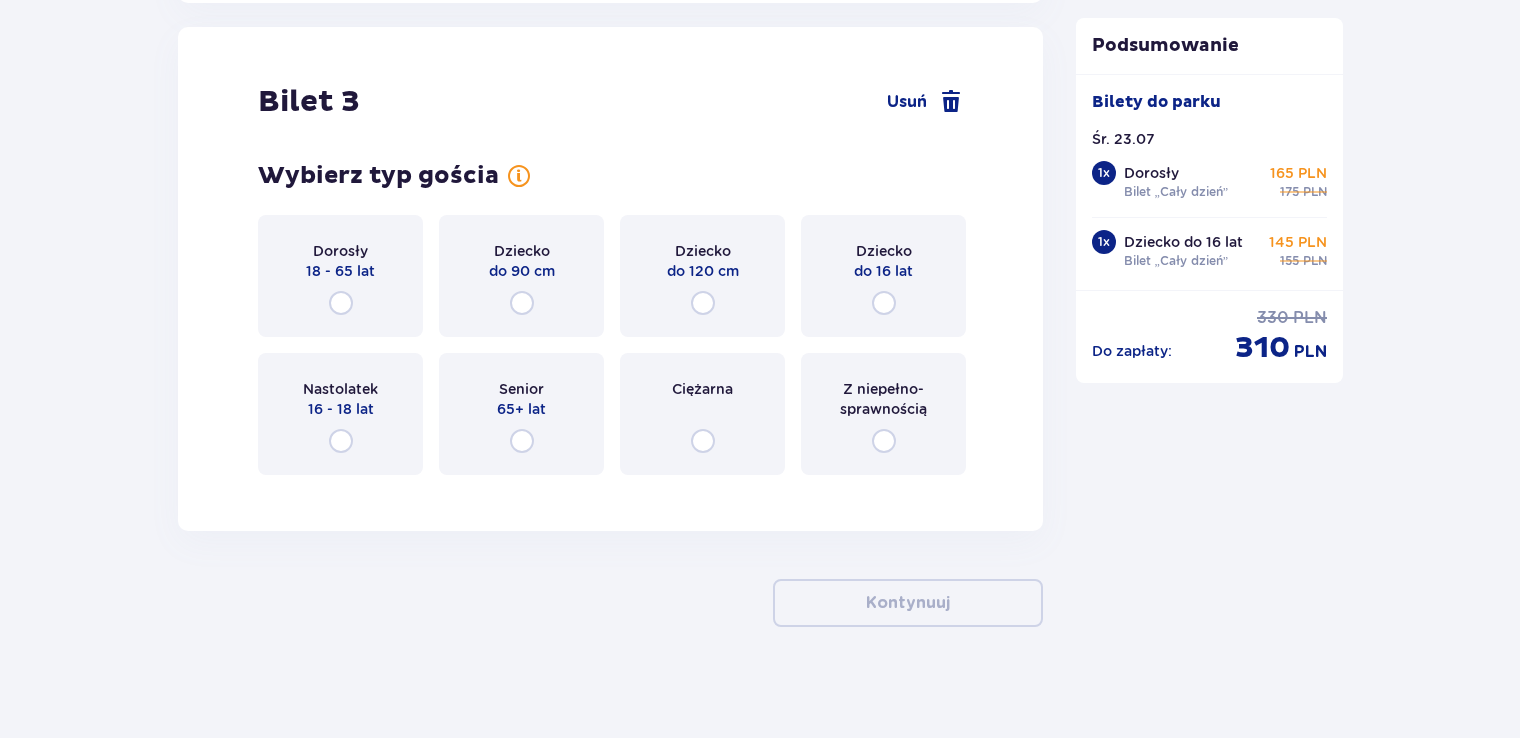 scroll, scrollTop: 3879, scrollLeft: 0, axis: vertical 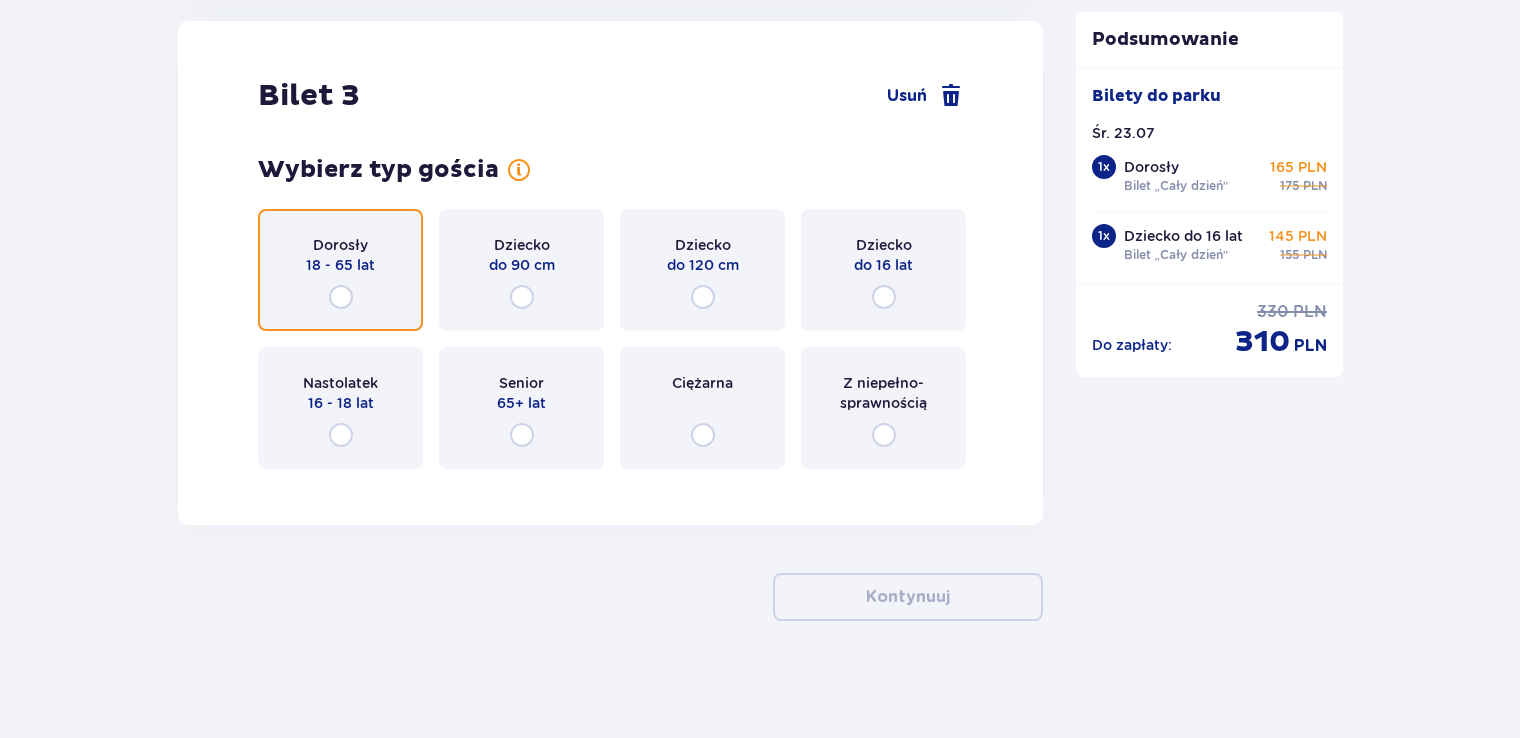 click at bounding box center (341, 297) 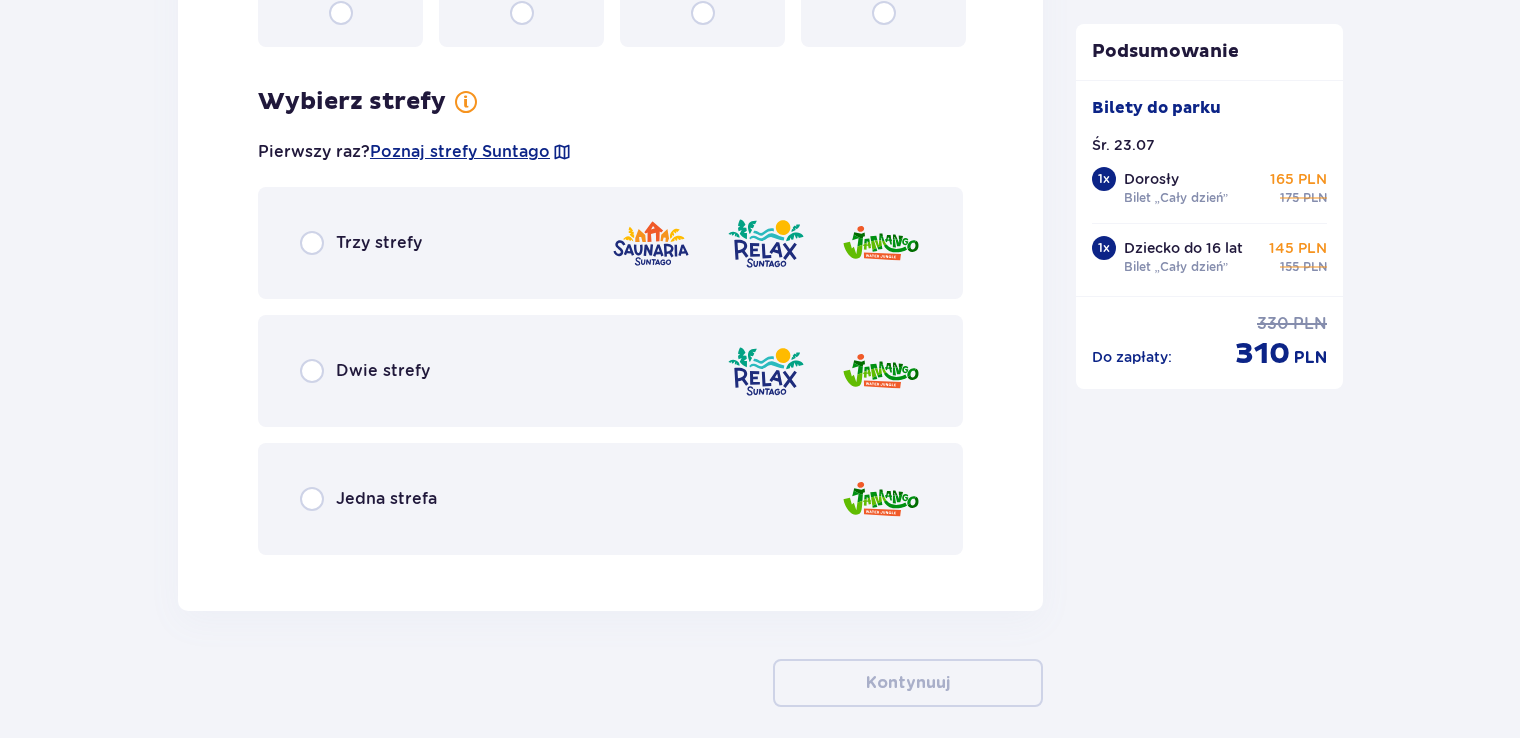 scroll, scrollTop: 4361, scrollLeft: 0, axis: vertical 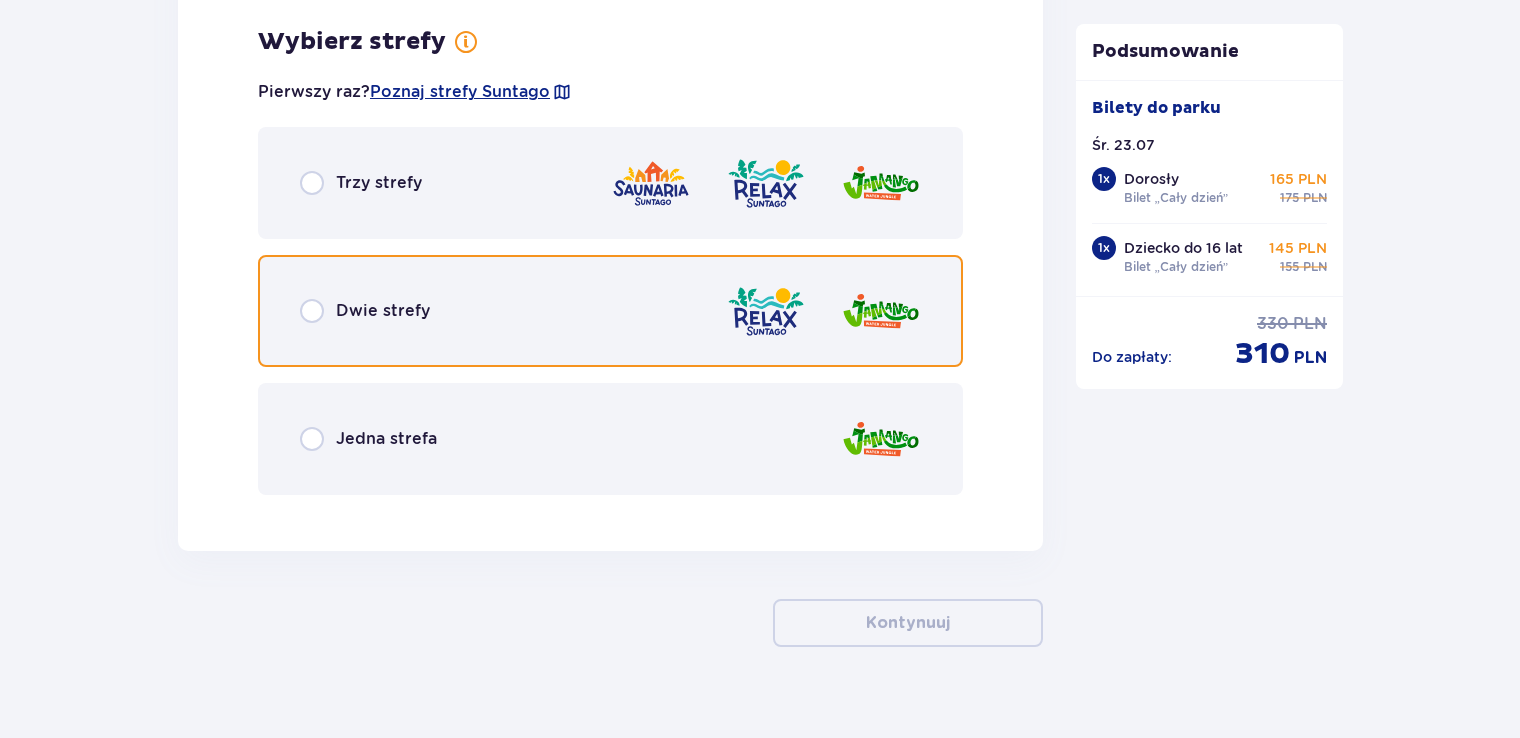click at bounding box center [312, 311] 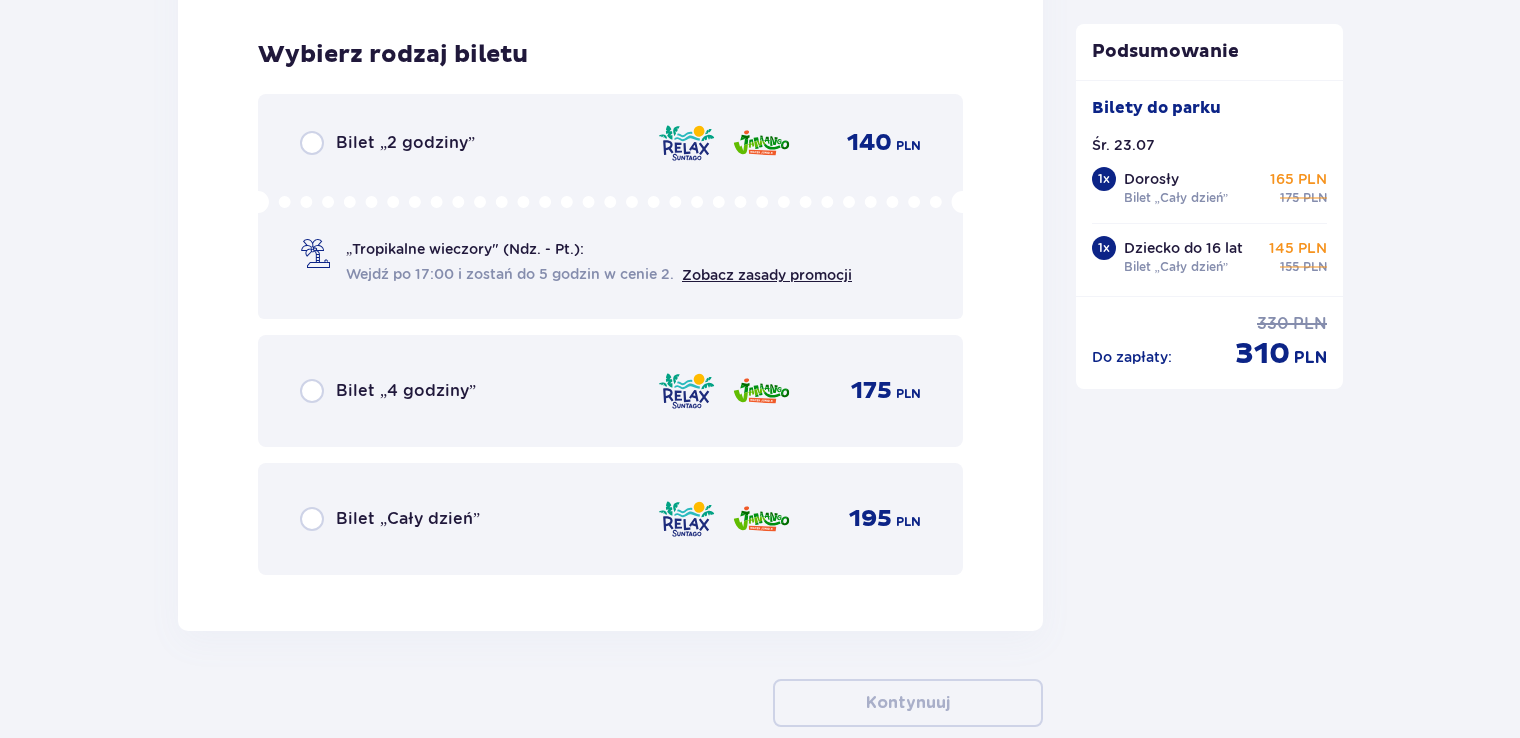 scroll, scrollTop: 4869, scrollLeft: 0, axis: vertical 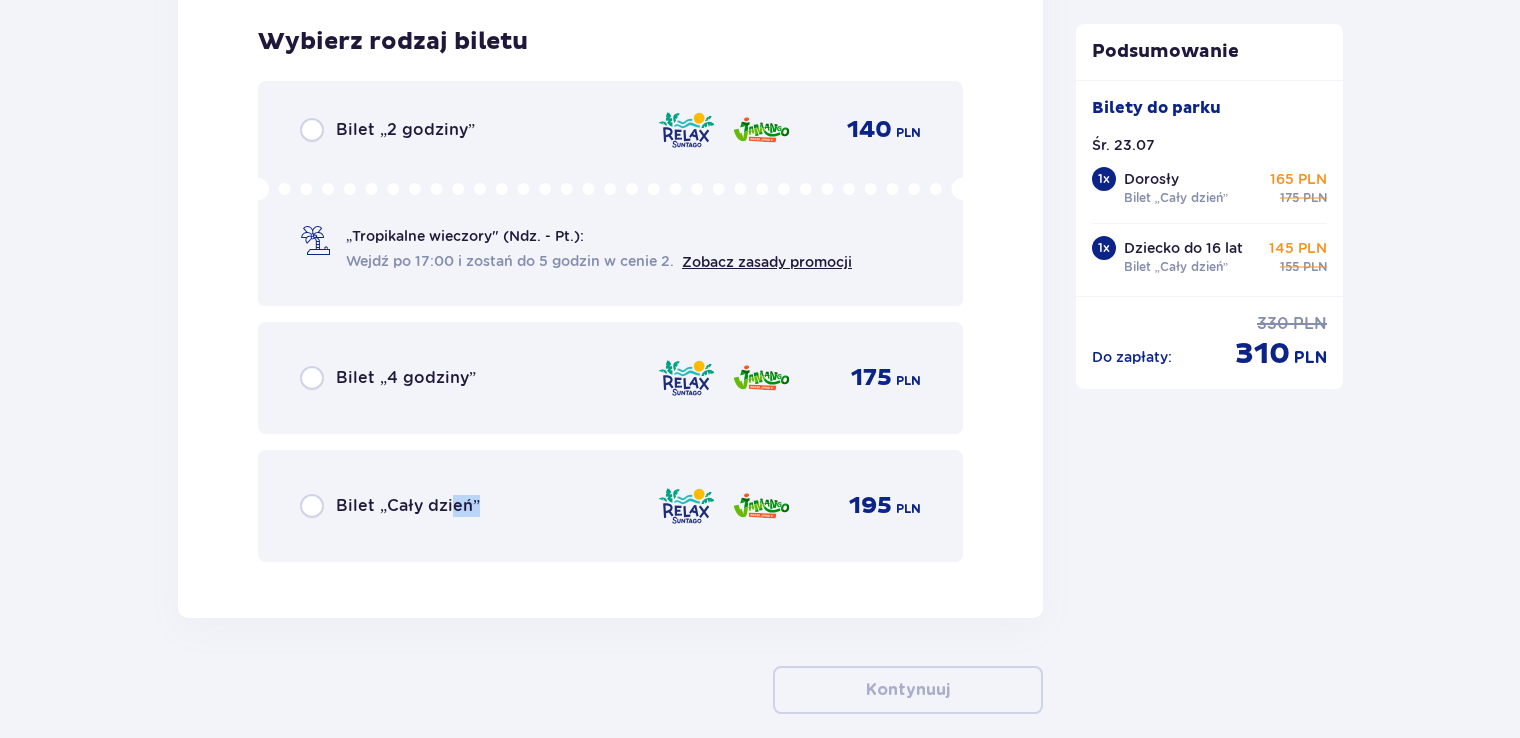 drag, startPoint x: 452, startPoint y: 502, endPoint x: 476, endPoint y: 508, distance: 24.738634 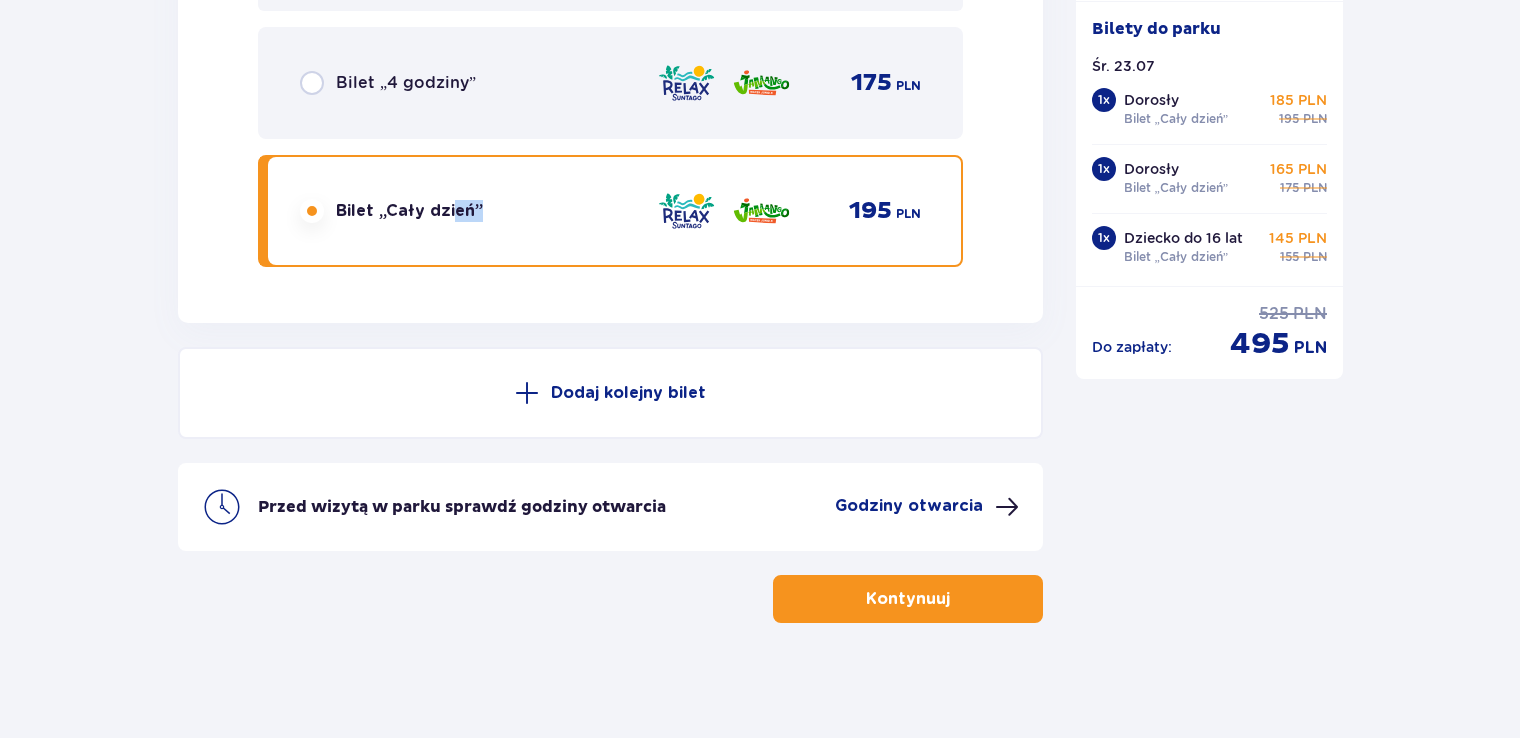 scroll, scrollTop: 5147, scrollLeft: 0, axis: vertical 